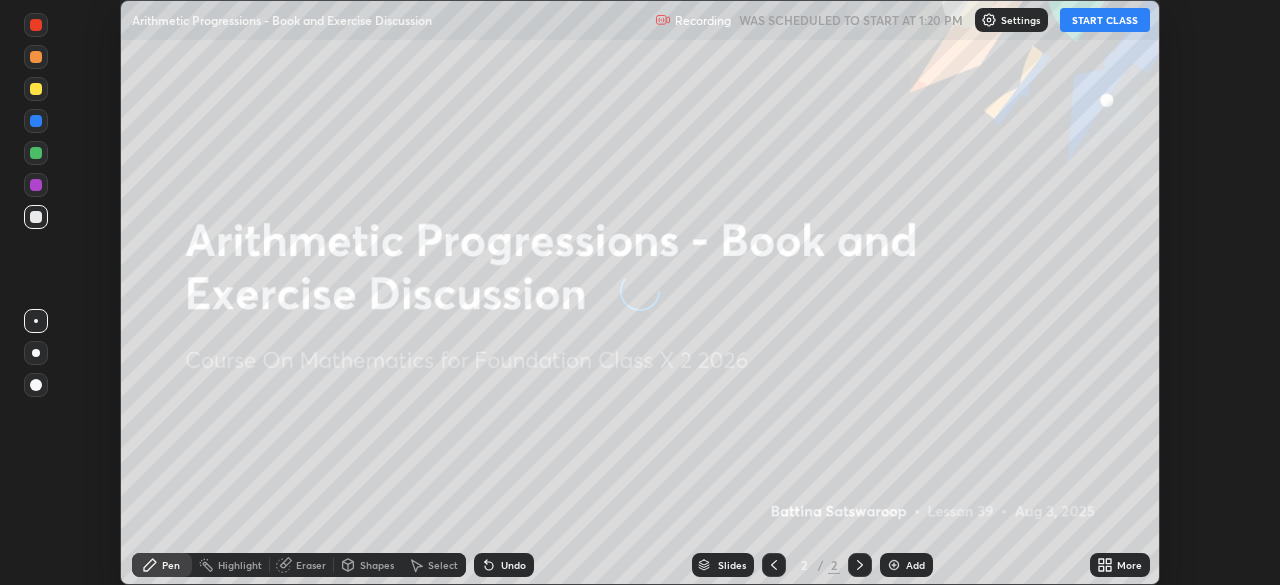 scroll, scrollTop: 0, scrollLeft: 0, axis: both 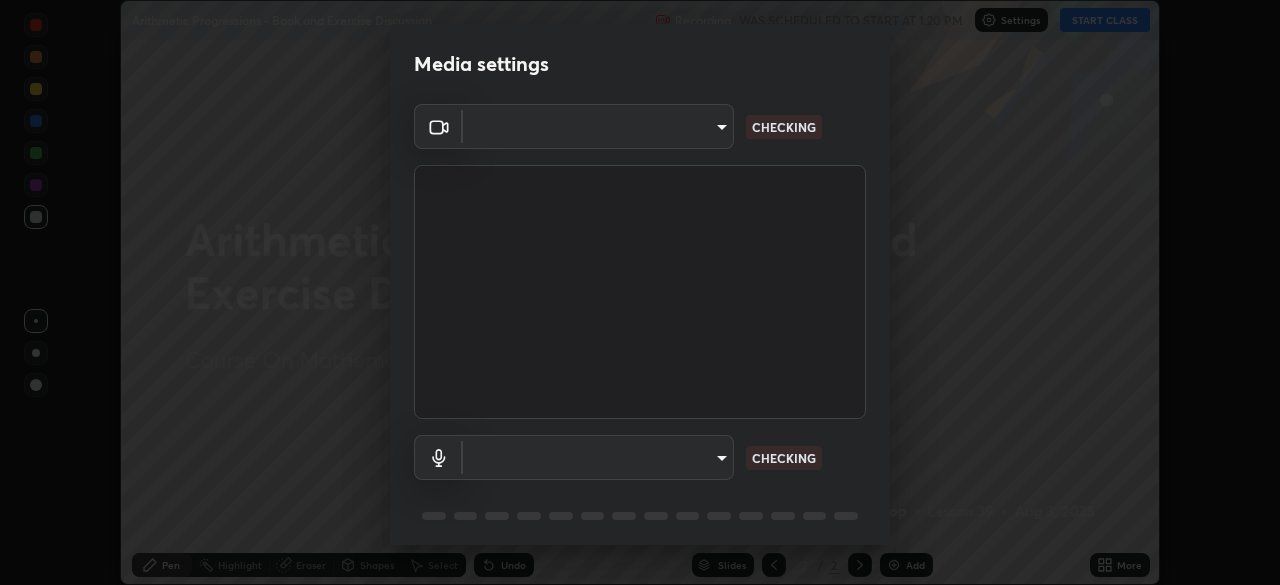 type on "[HASH]" 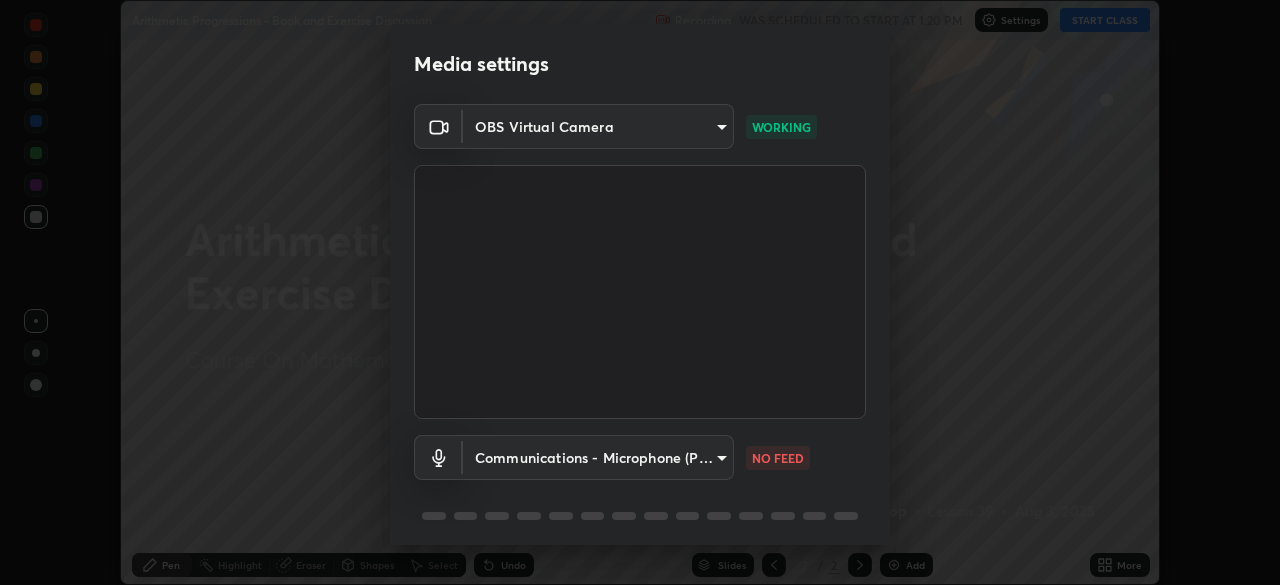 click on "Media settings OBS Virtual Camera [HASH] WORKING Communications - Microphone (POROSVOC) communications NO FEED 1 / 5 Next" at bounding box center [640, 292] 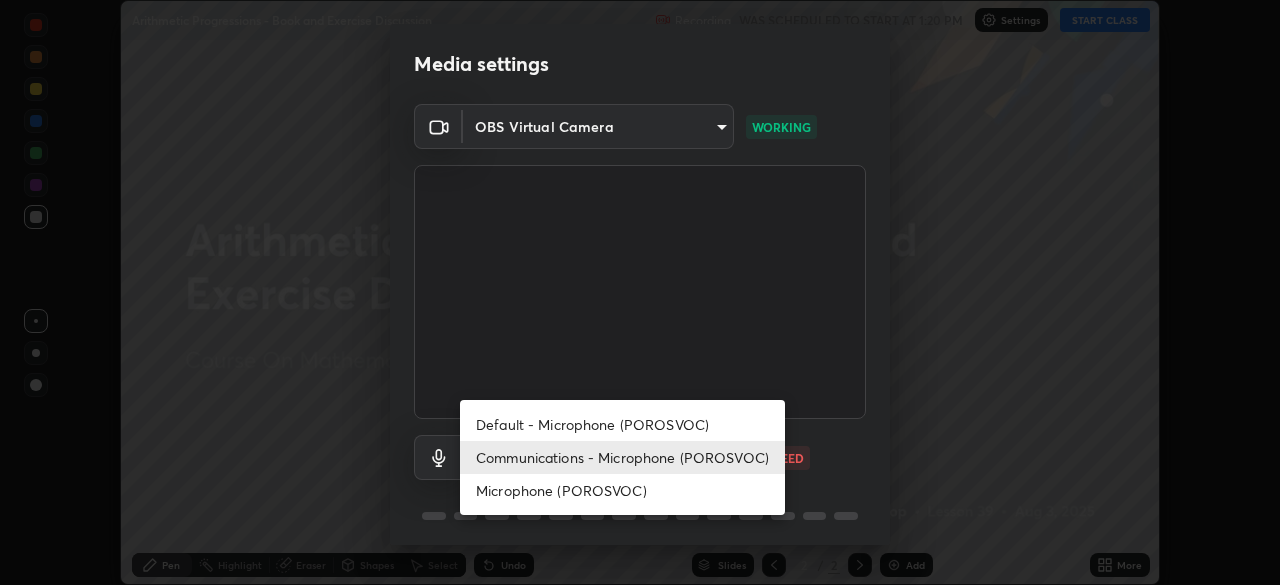click on "Default - Microphone (POROSVOC)" at bounding box center (622, 424) 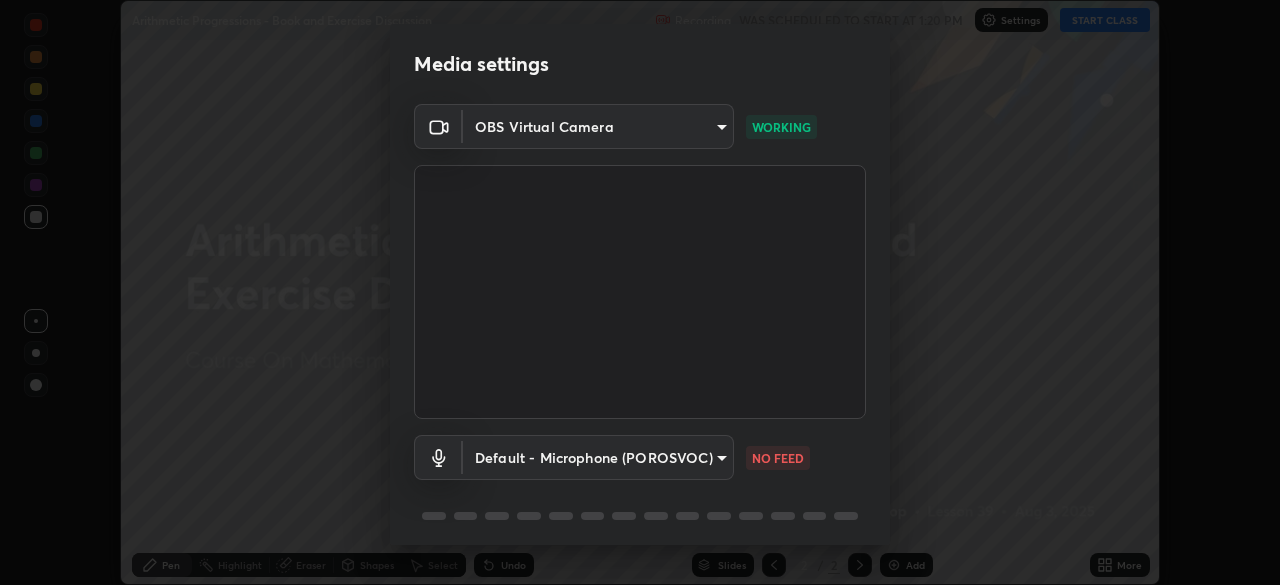 type on "default" 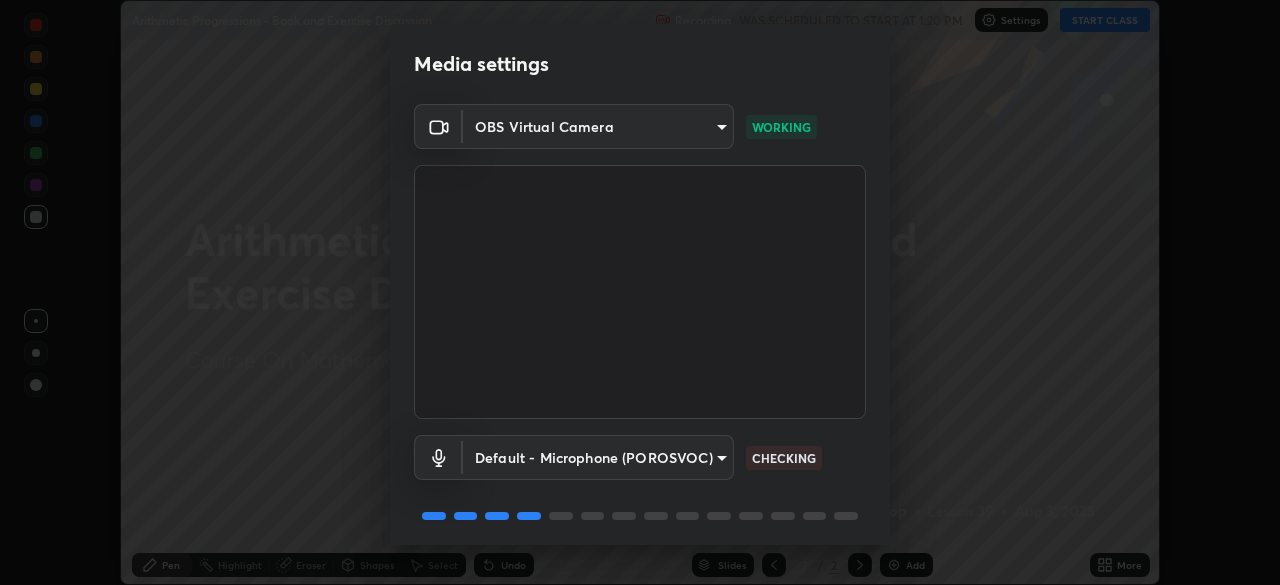 click on "Media settings OBS Virtual Camera [HASH] WORKING Default - Microphone (POROSVOC) default CHECKING 1 / 5 Next" at bounding box center (640, 292) 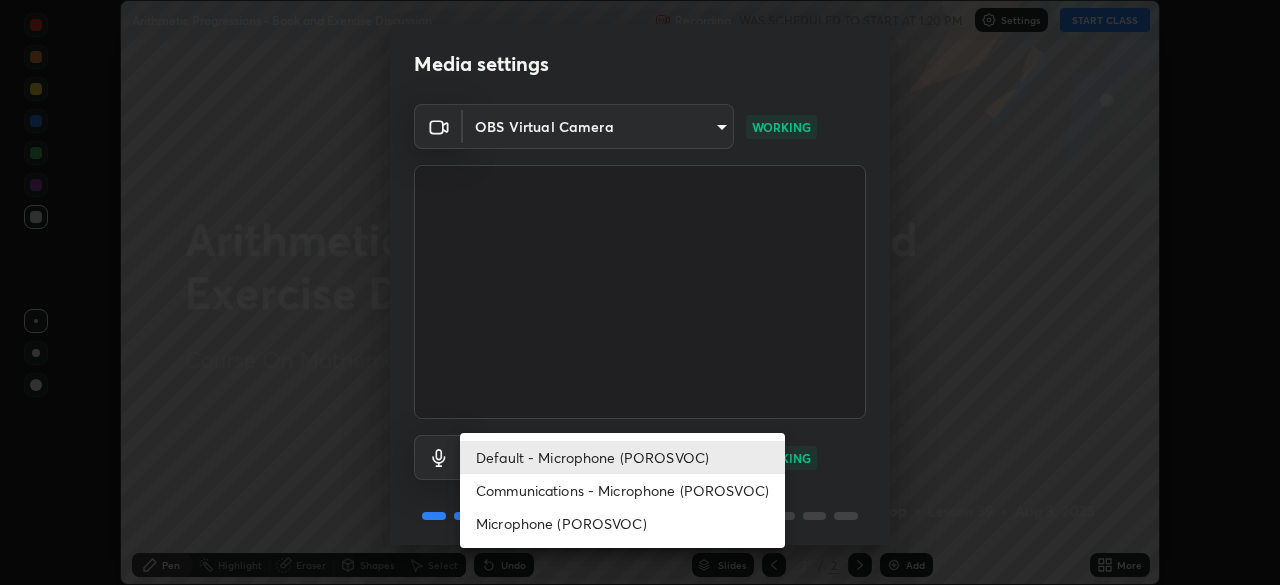 click on "Default - Microphone (POROSVOC)" at bounding box center [622, 457] 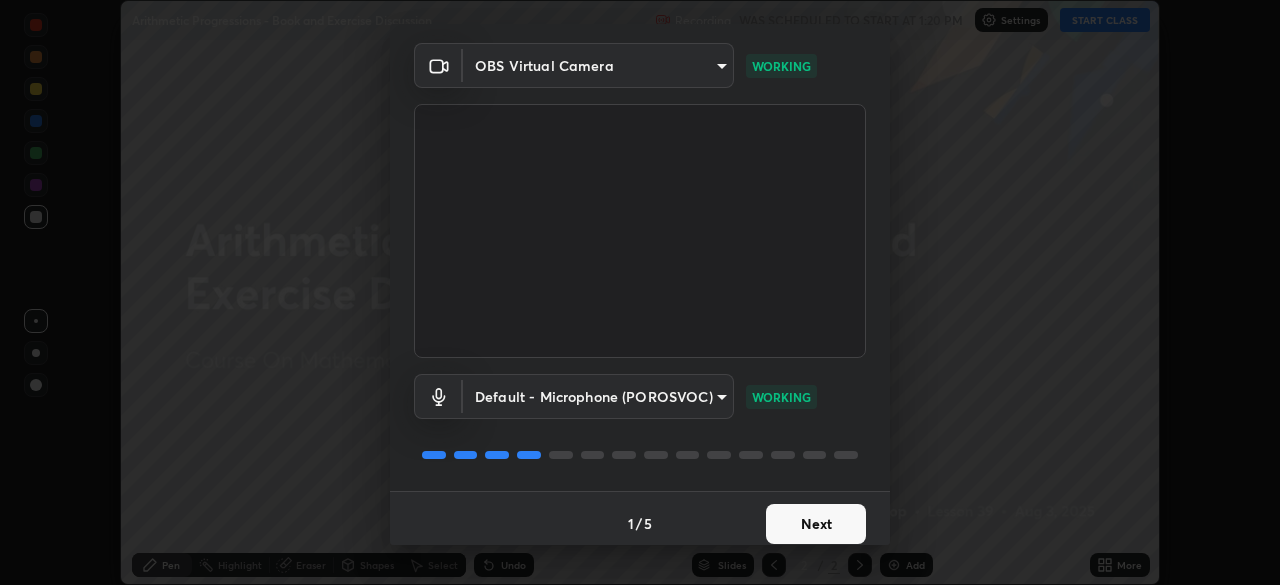 scroll, scrollTop: 71, scrollLeft: 0, axis: vertical 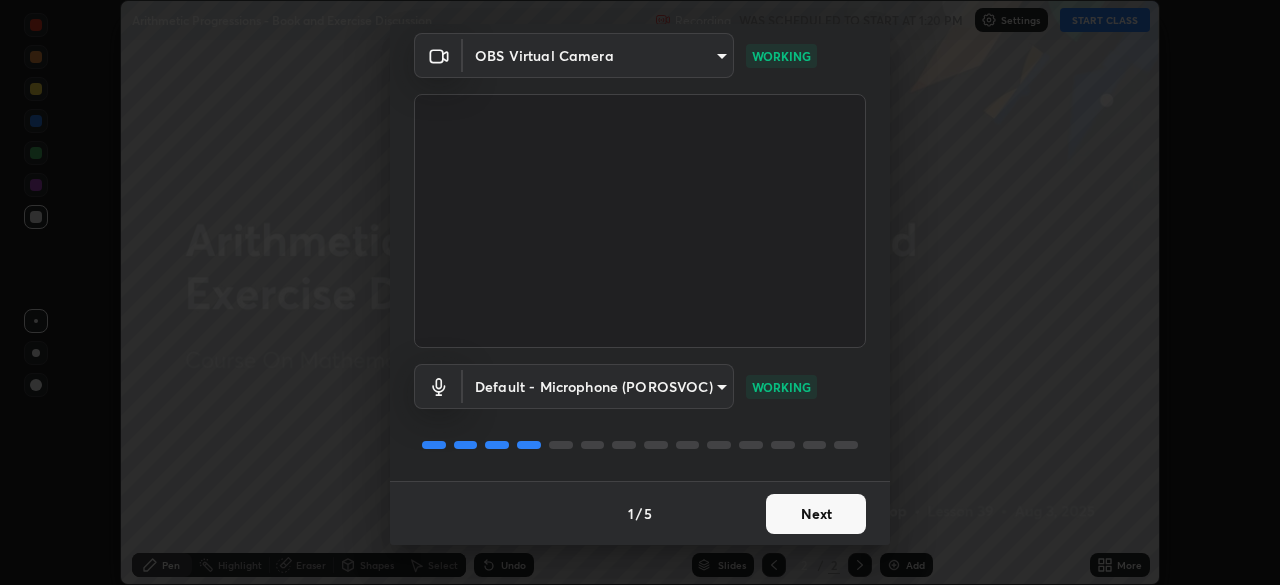 click on "Next" at bounding box center (816, 514) 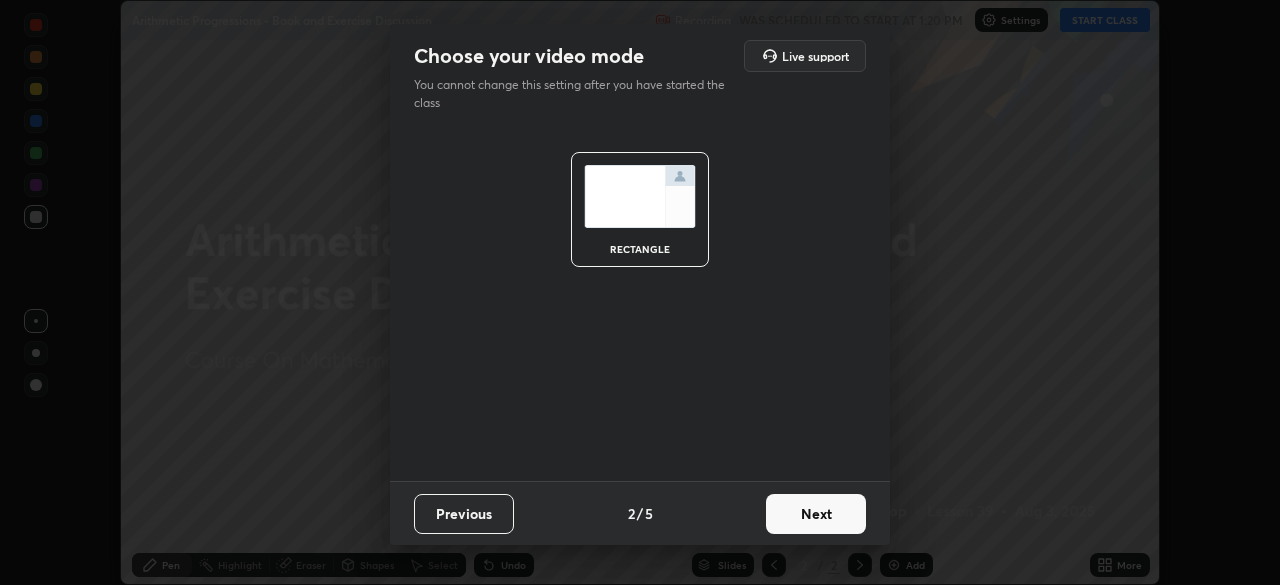 scroll, scrollTop: 0, scrollLeft: 0, axis: both 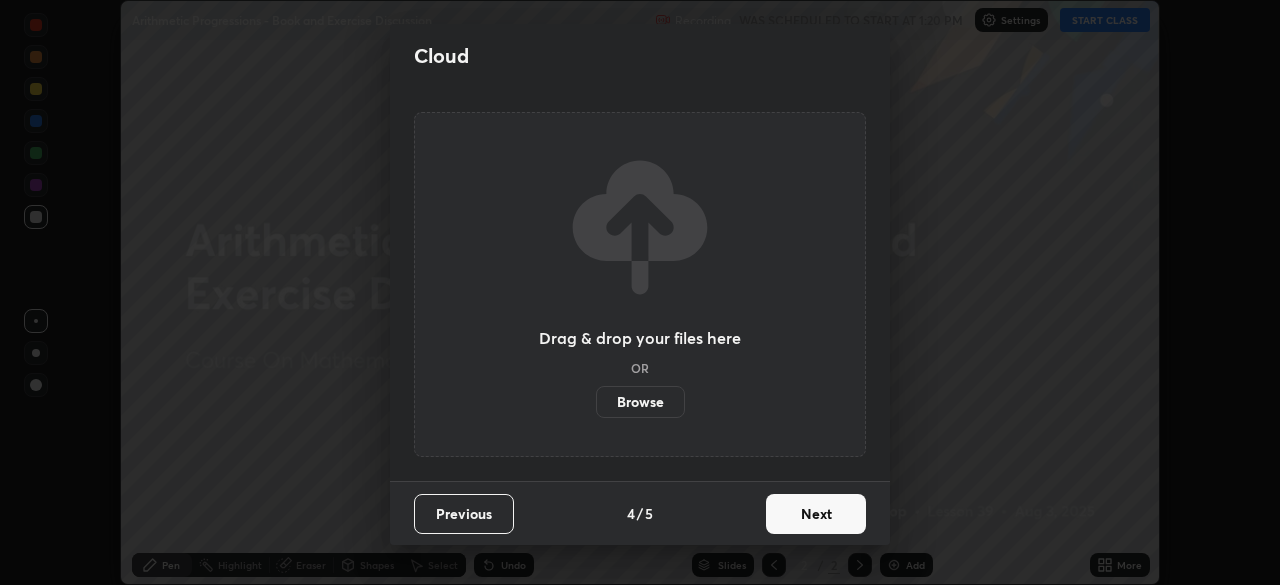click on "Next" at bounding box center (816, 514) 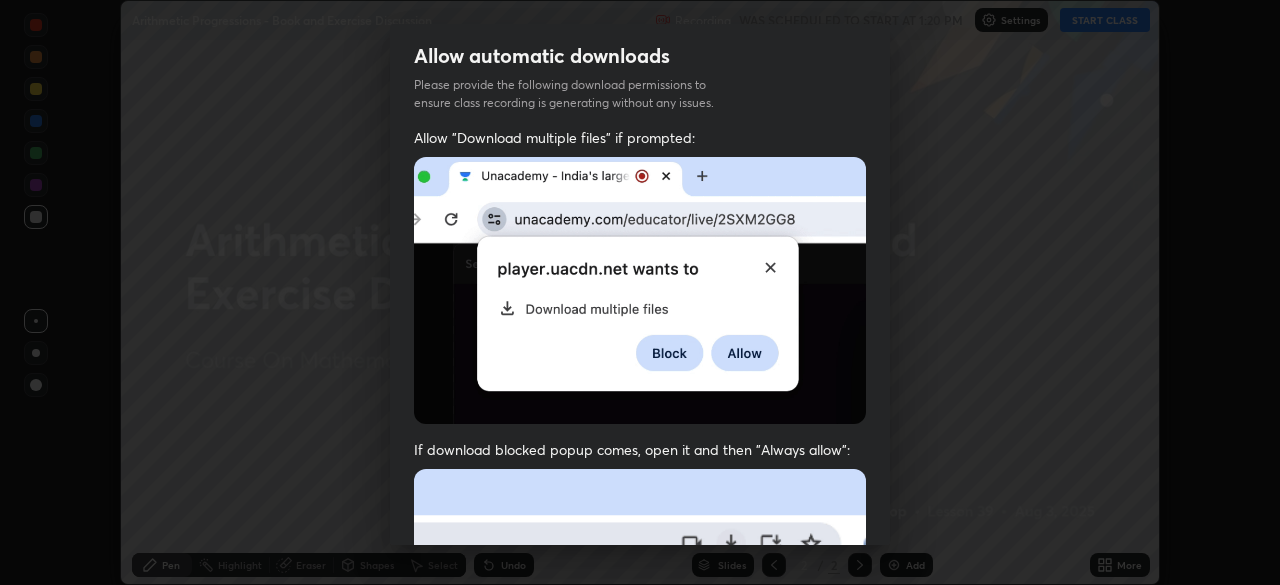 click at bounding box center [640, 687] 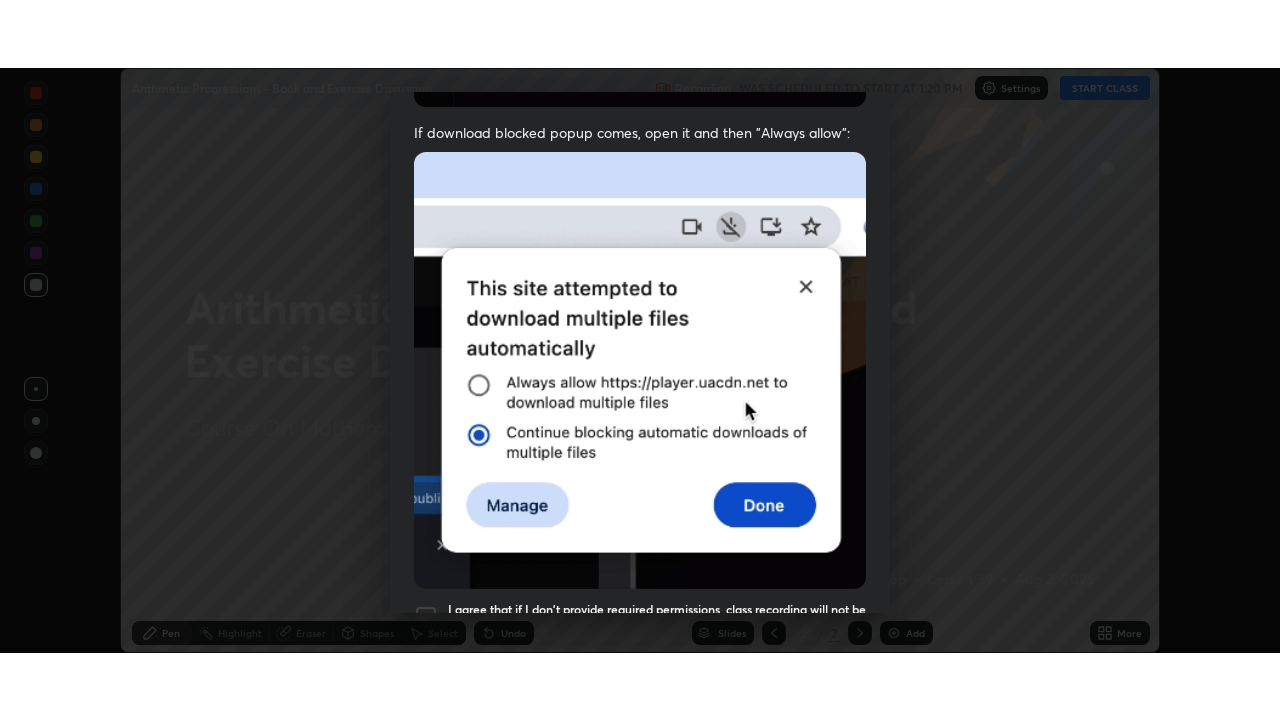 scroll, scrollTop: 479, scrollLeft: 0, axis: vertical 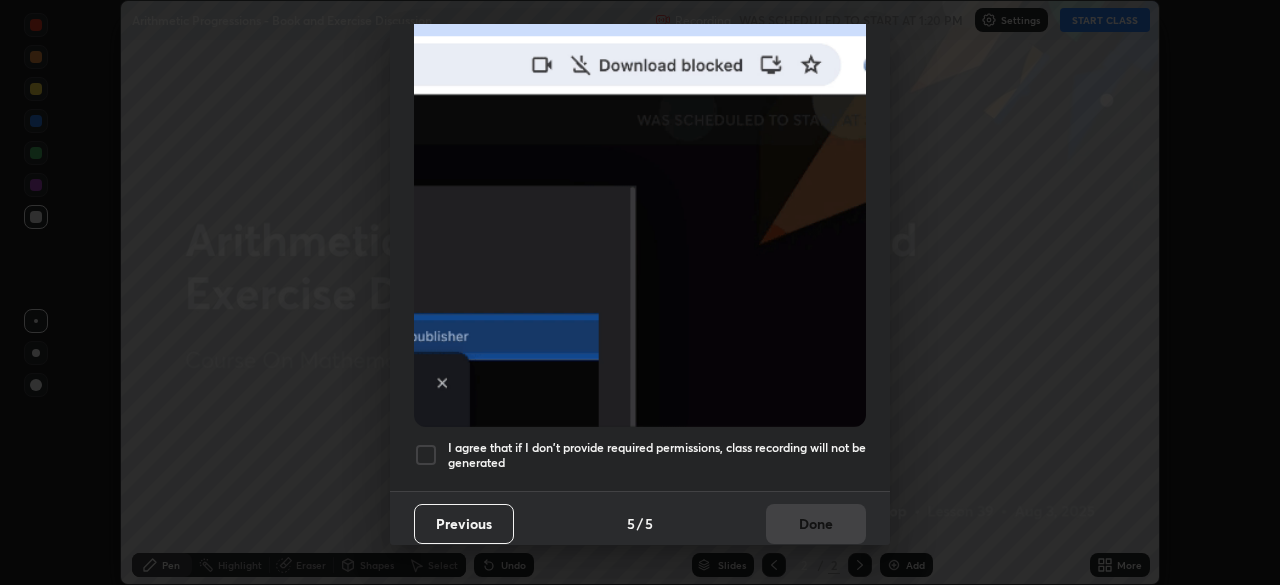 click at bounding box center (426, 455) 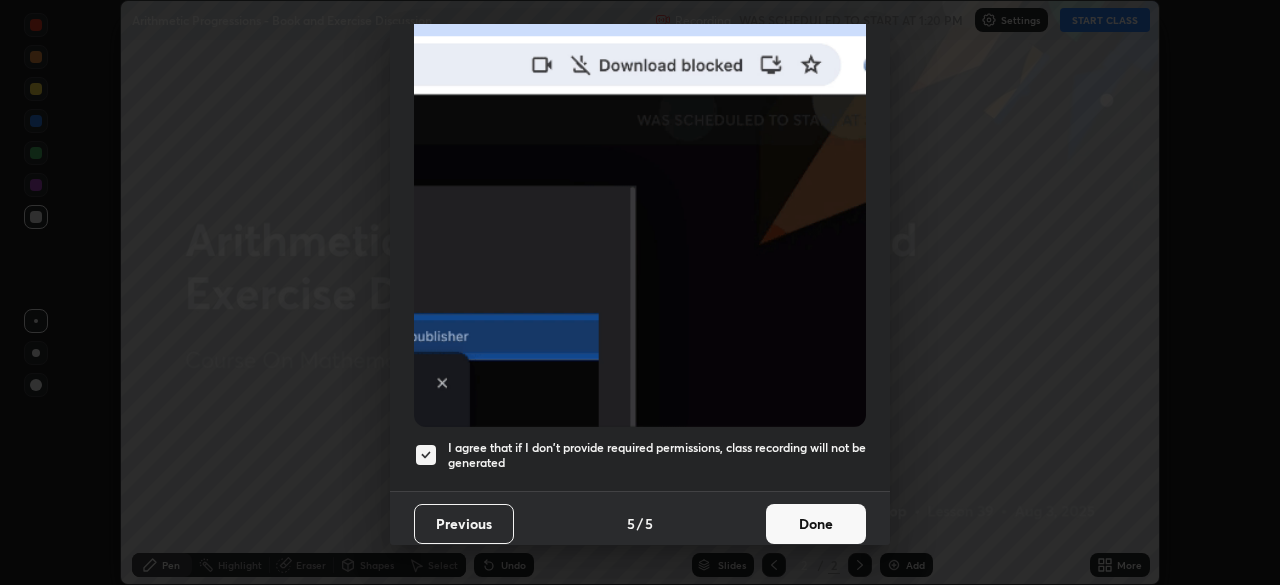click on "Done" at bounding box center (816, 524) 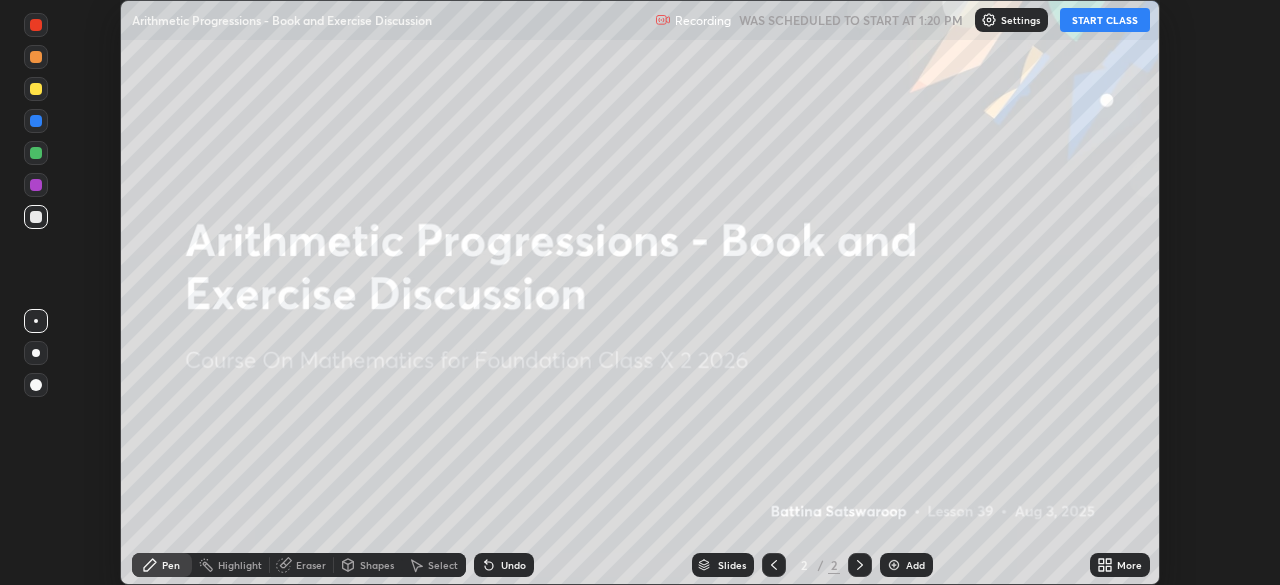 click on "Add" at bounding box center (906, 565) 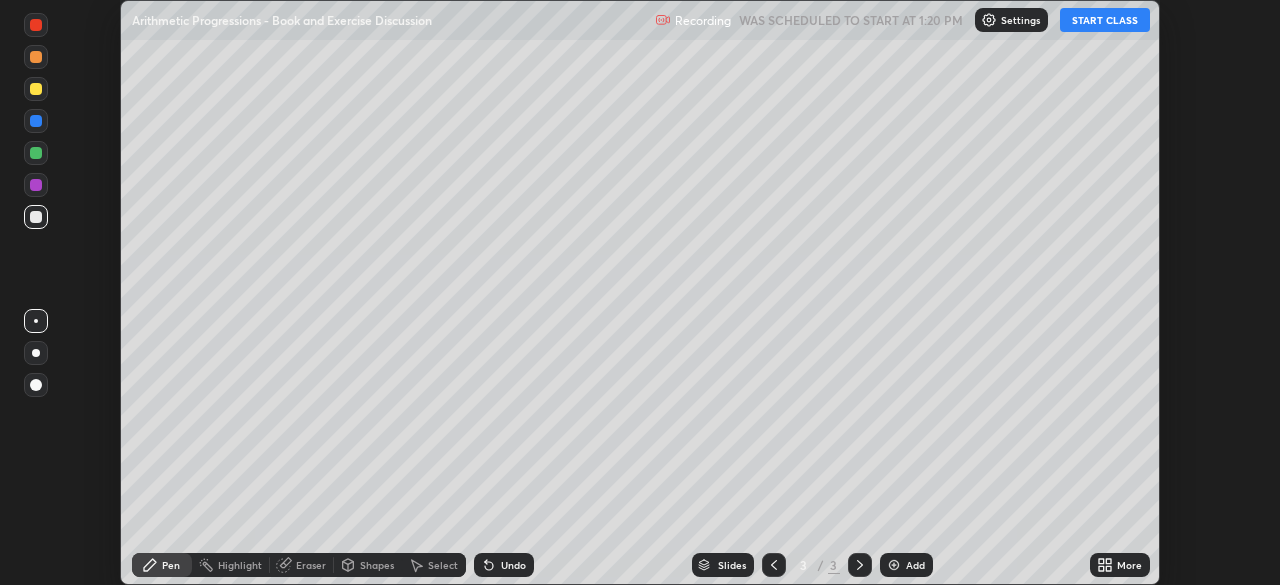 click on "More" at bounding box center [1120, 565] 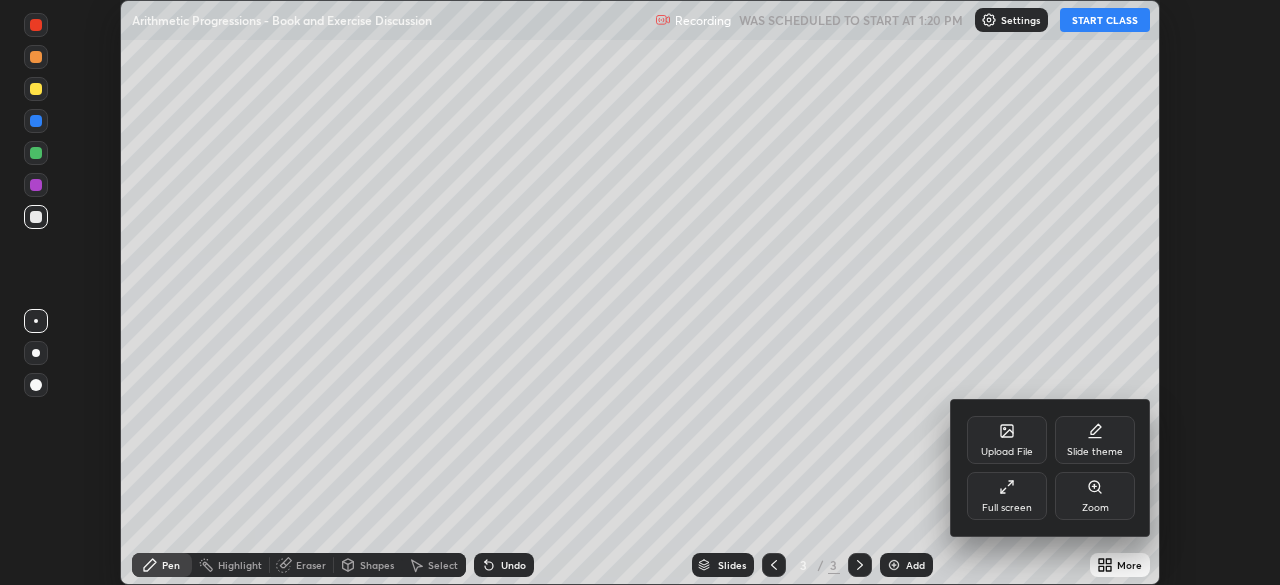 click on "Full screen" at bounding box center [1007, 496] 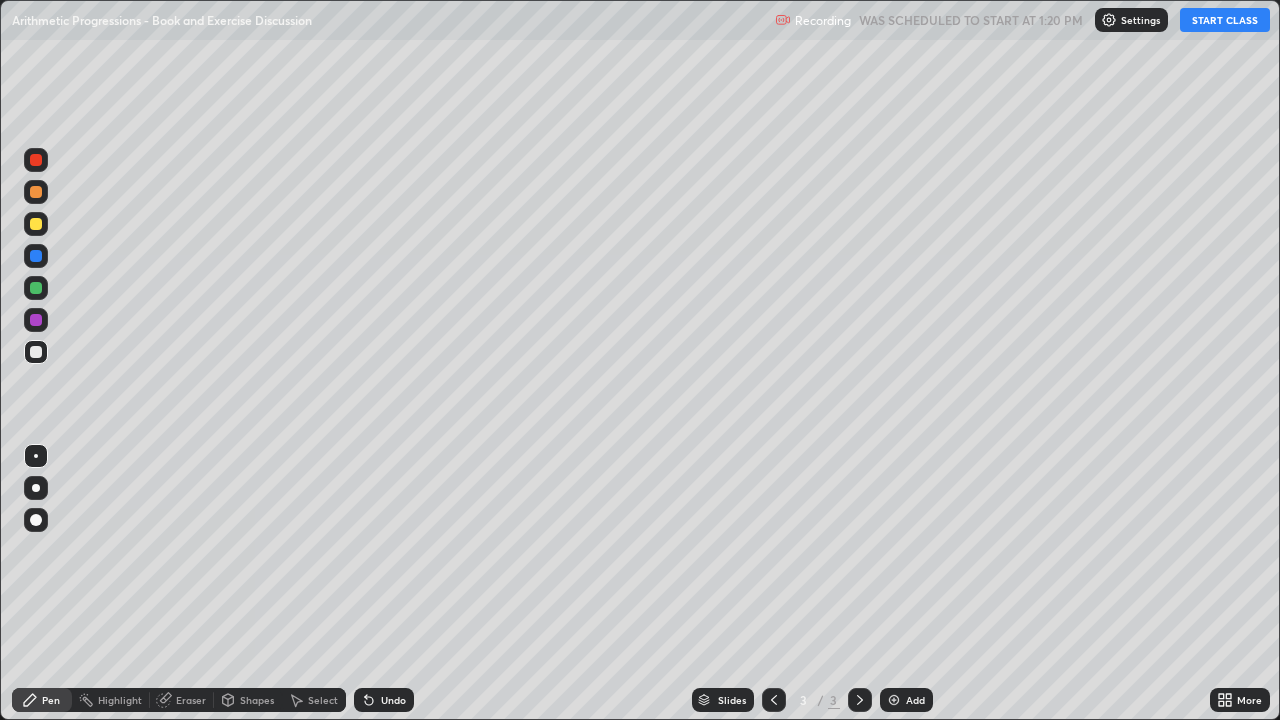 scroll, scrollTop: 99280, scrollLeft: 98720, axis: both 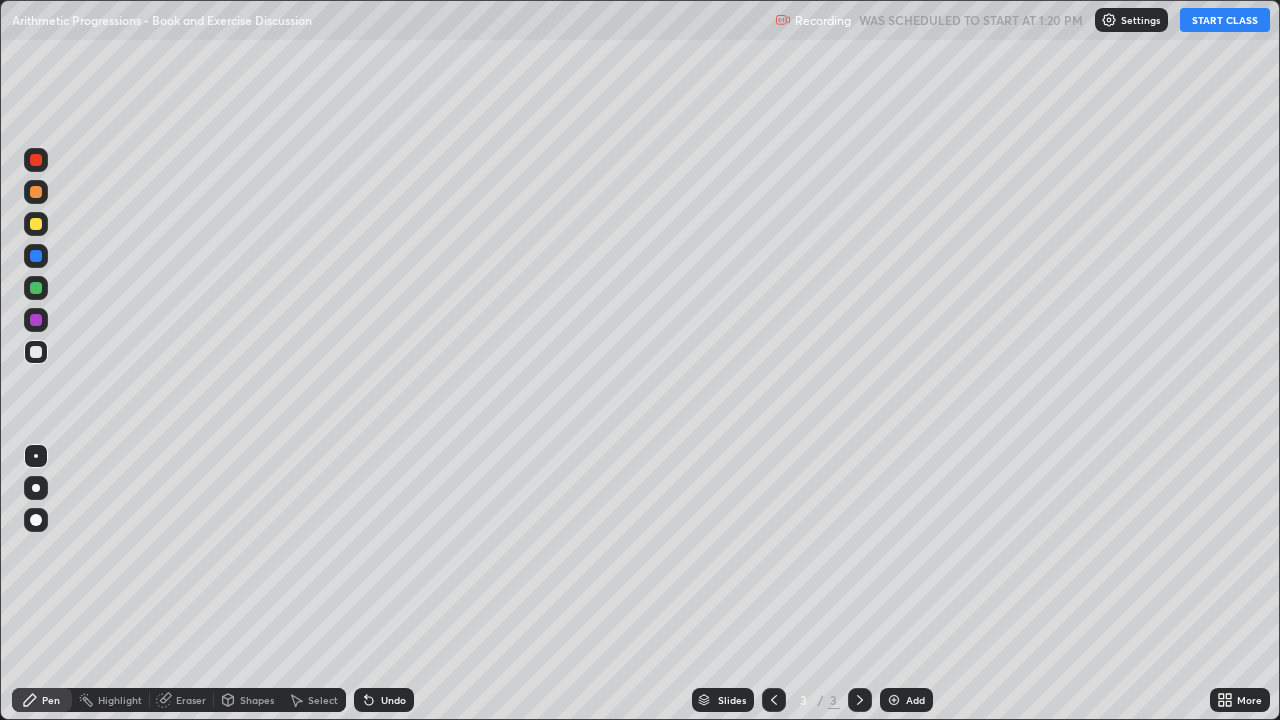 click on "START CLASS" at bounding box center [1225, 20] 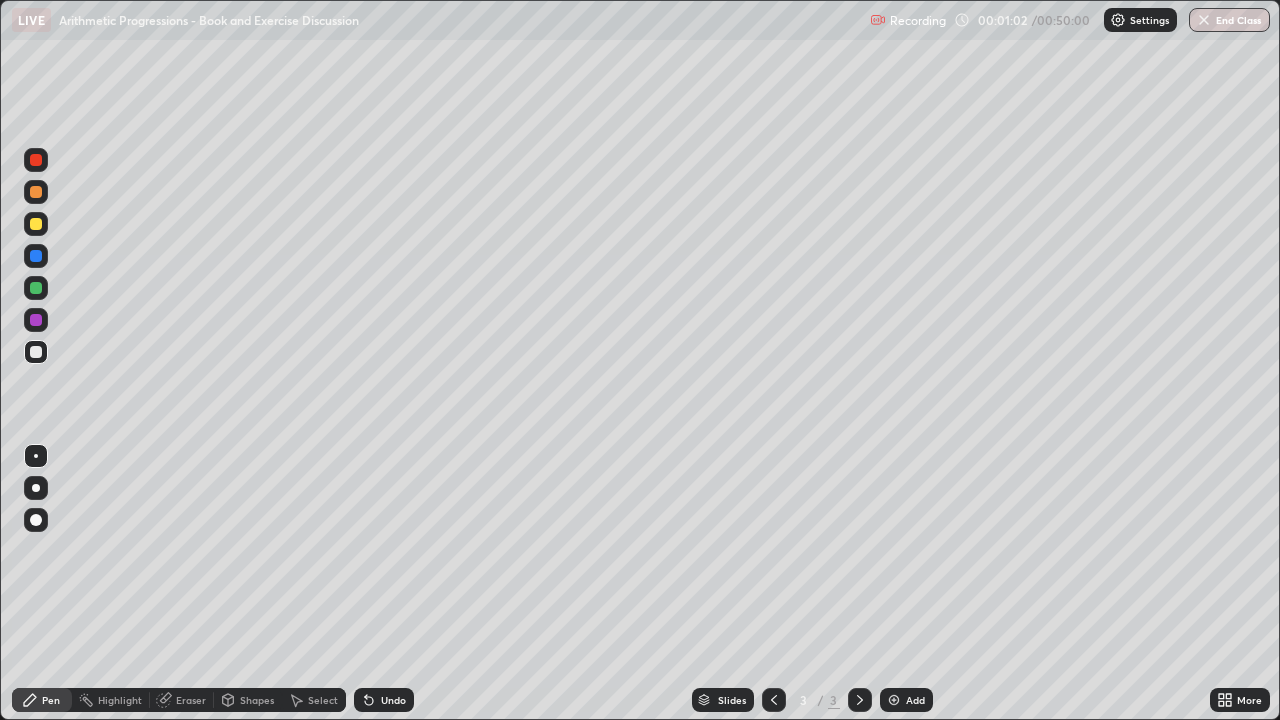 click at bounding box center [36, 224] 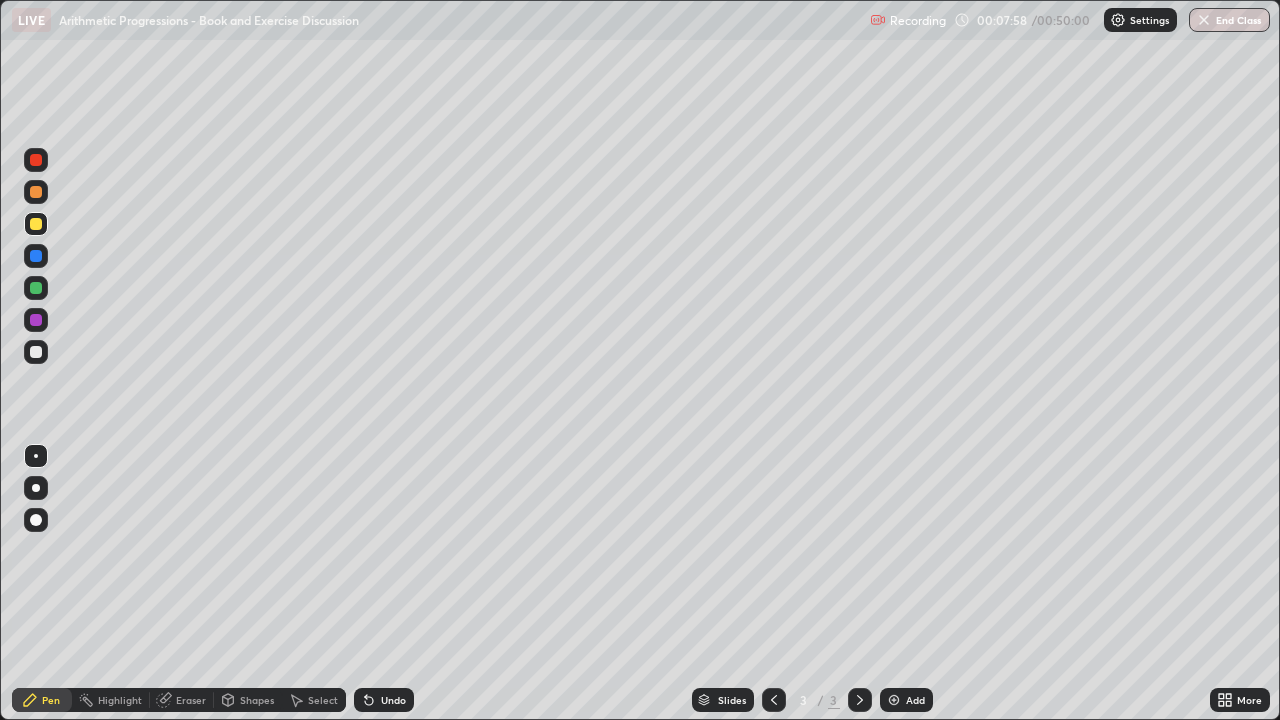 click on "Add" at bounding box center [915, 700] 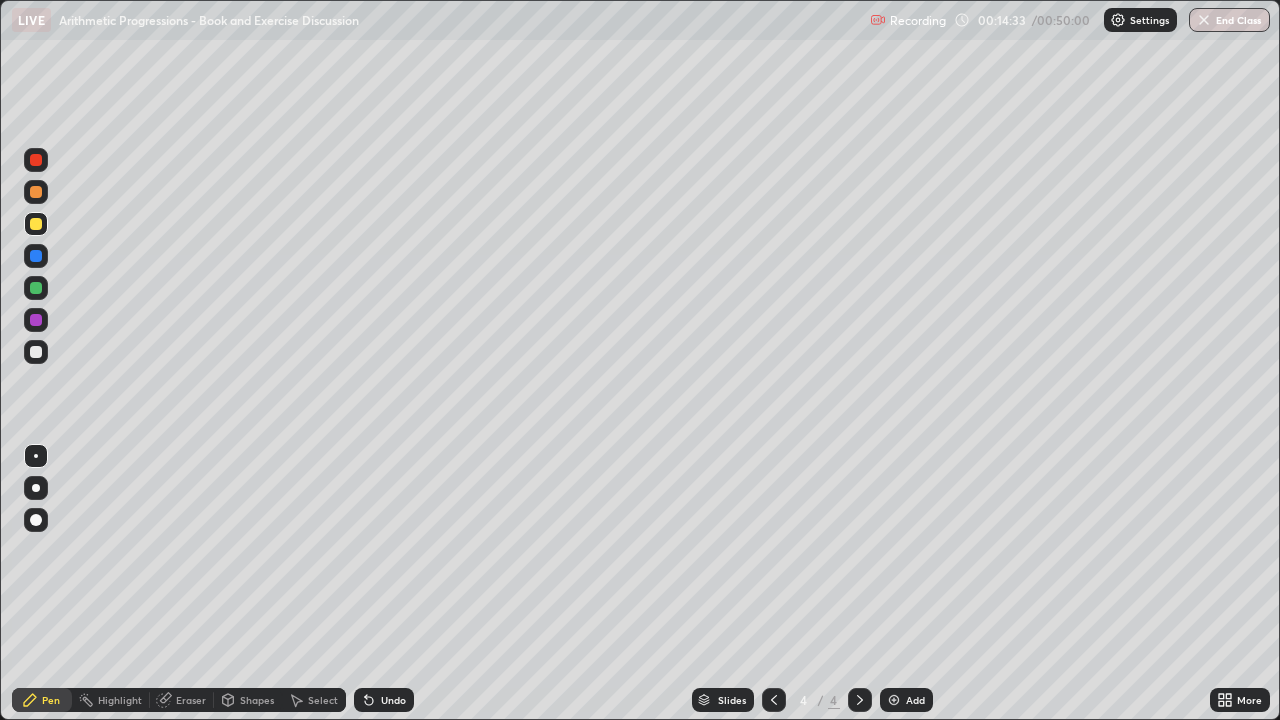 click on "Add" at bounding box center [906, 700] 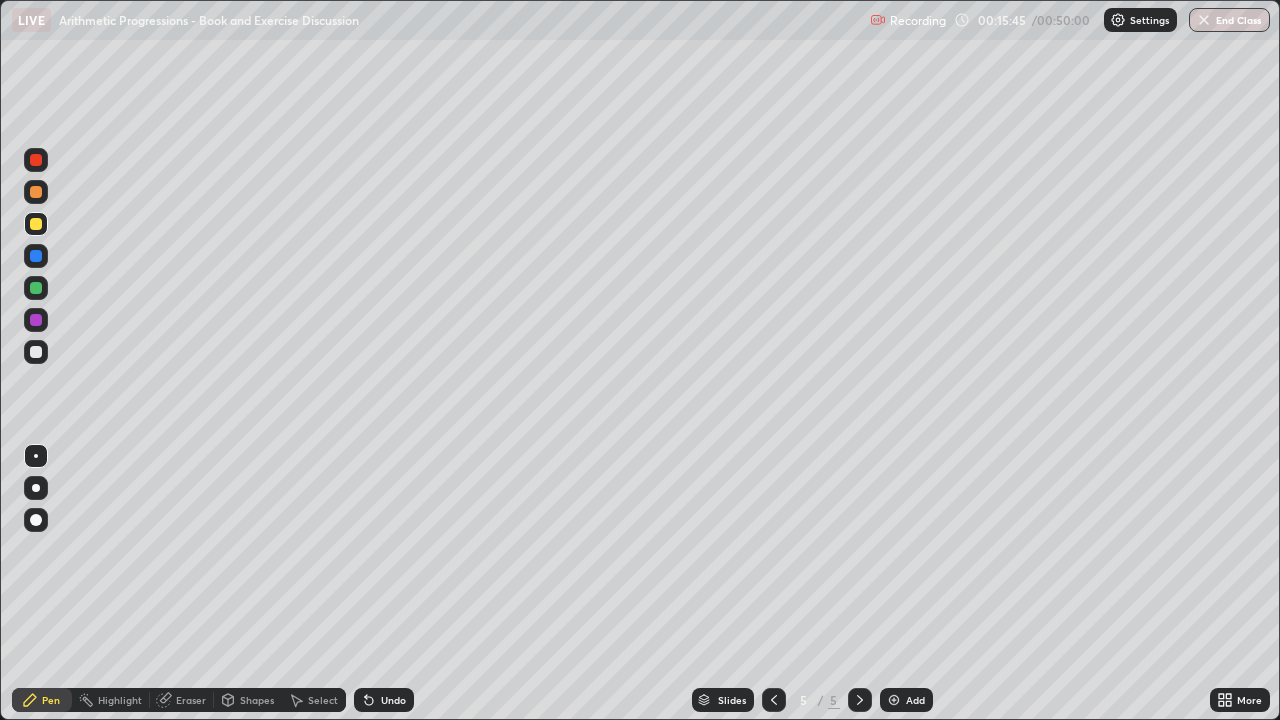 click on "Eraser" at bounding box center [191, 700] 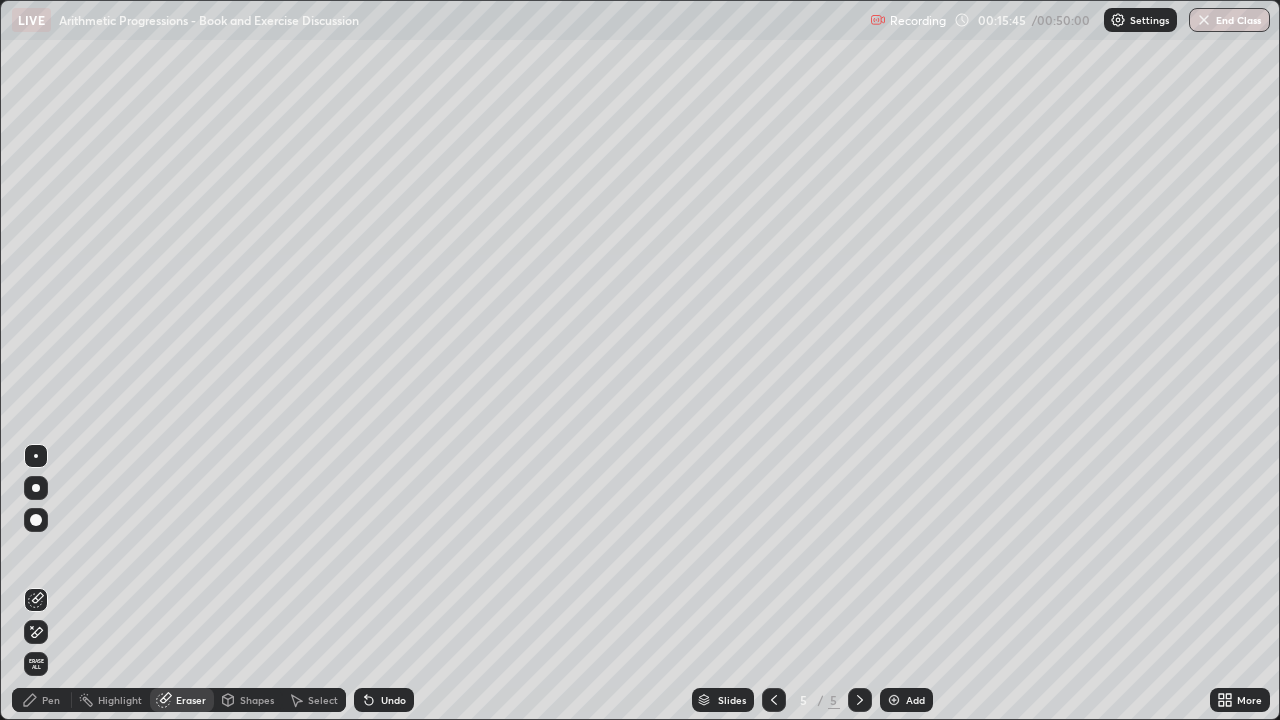 click 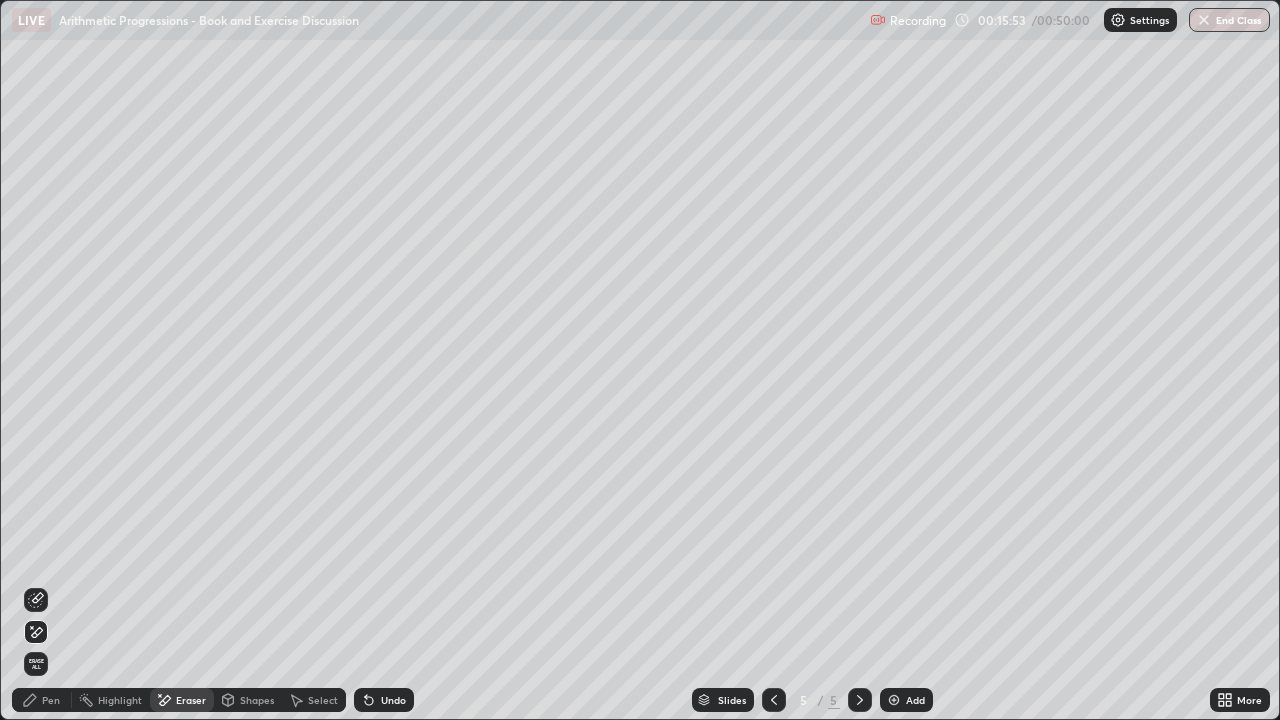 click on "Pen" at bounding box center [42, 700] 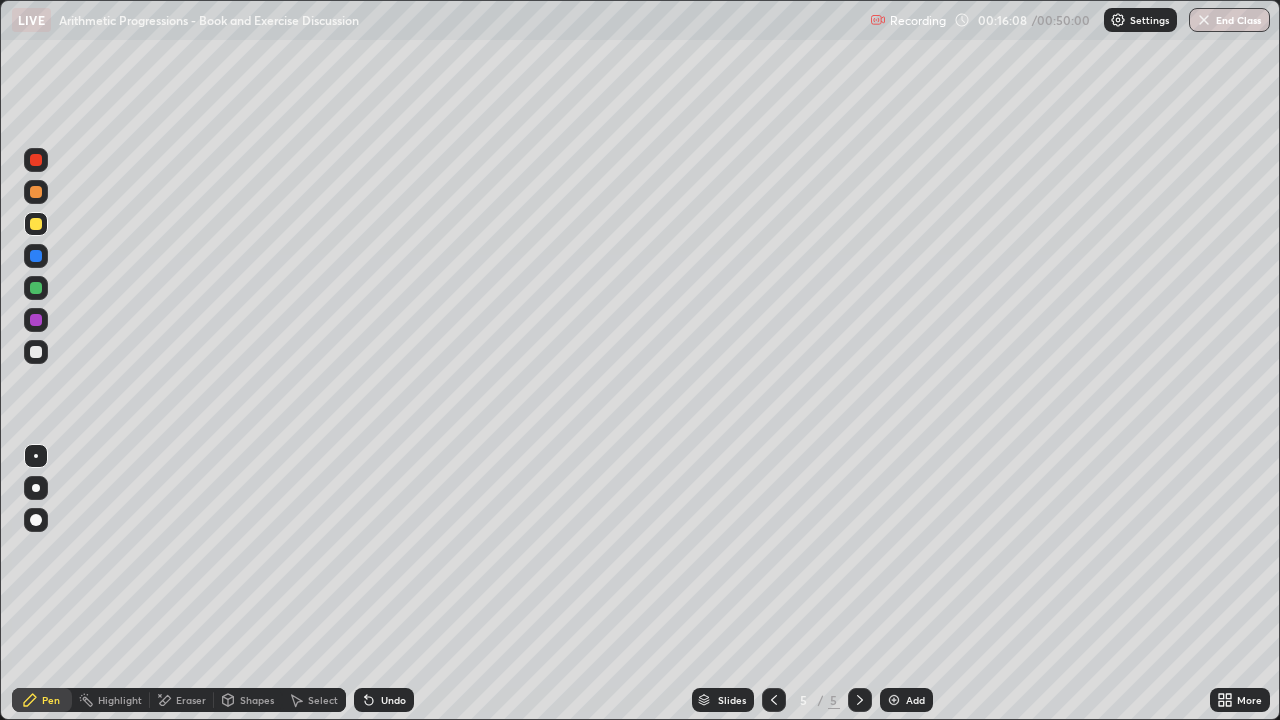 click on "Eraser" at bounding box center [182, 700] 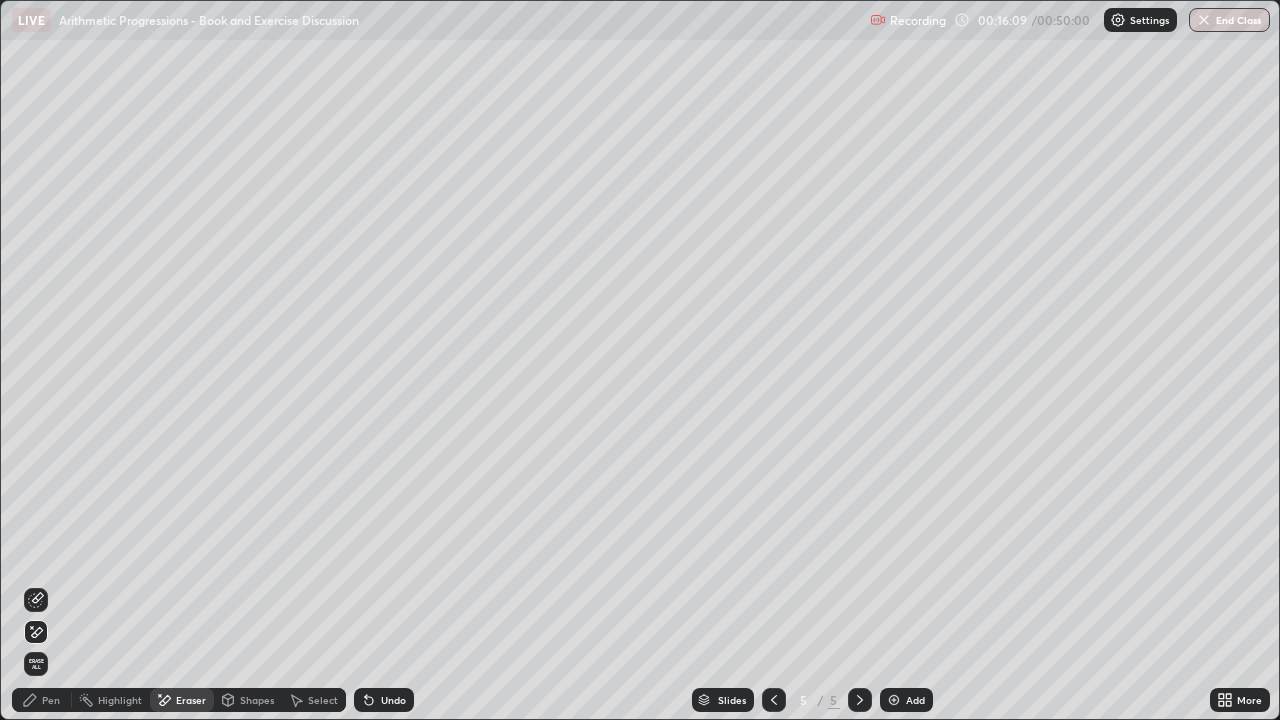 click 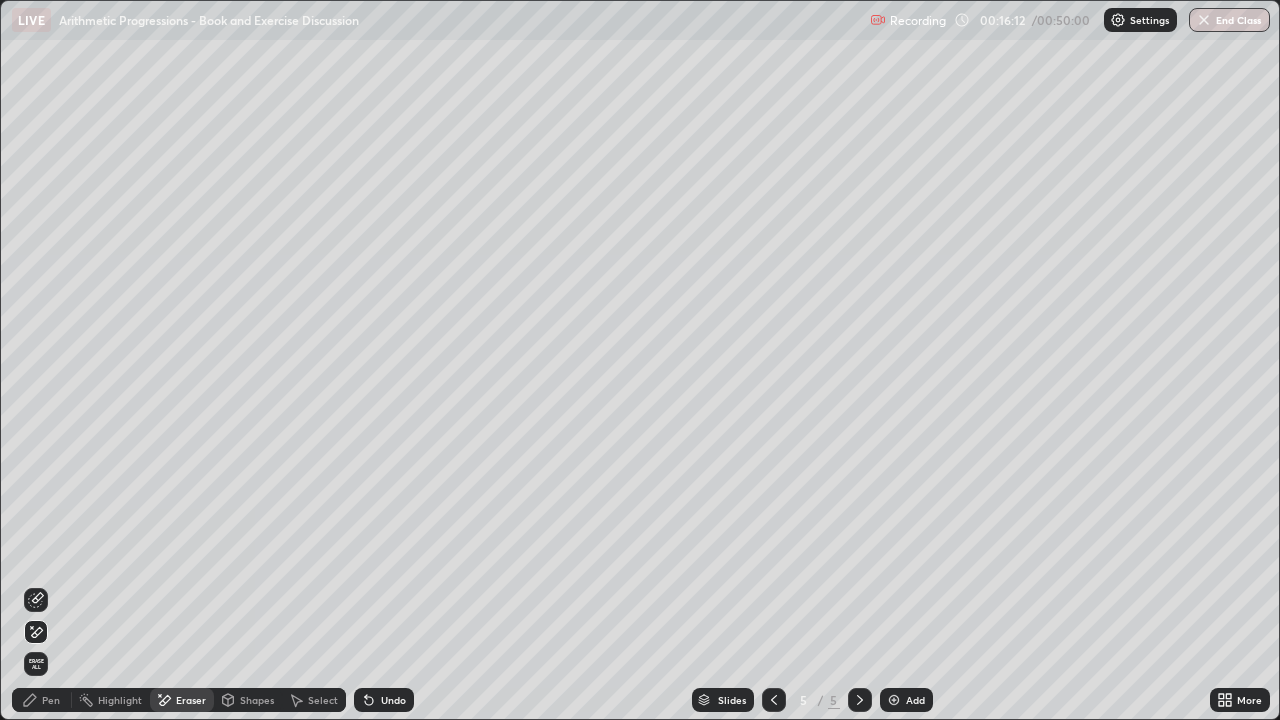 click on "Pen" at bounding box center [51, 700] 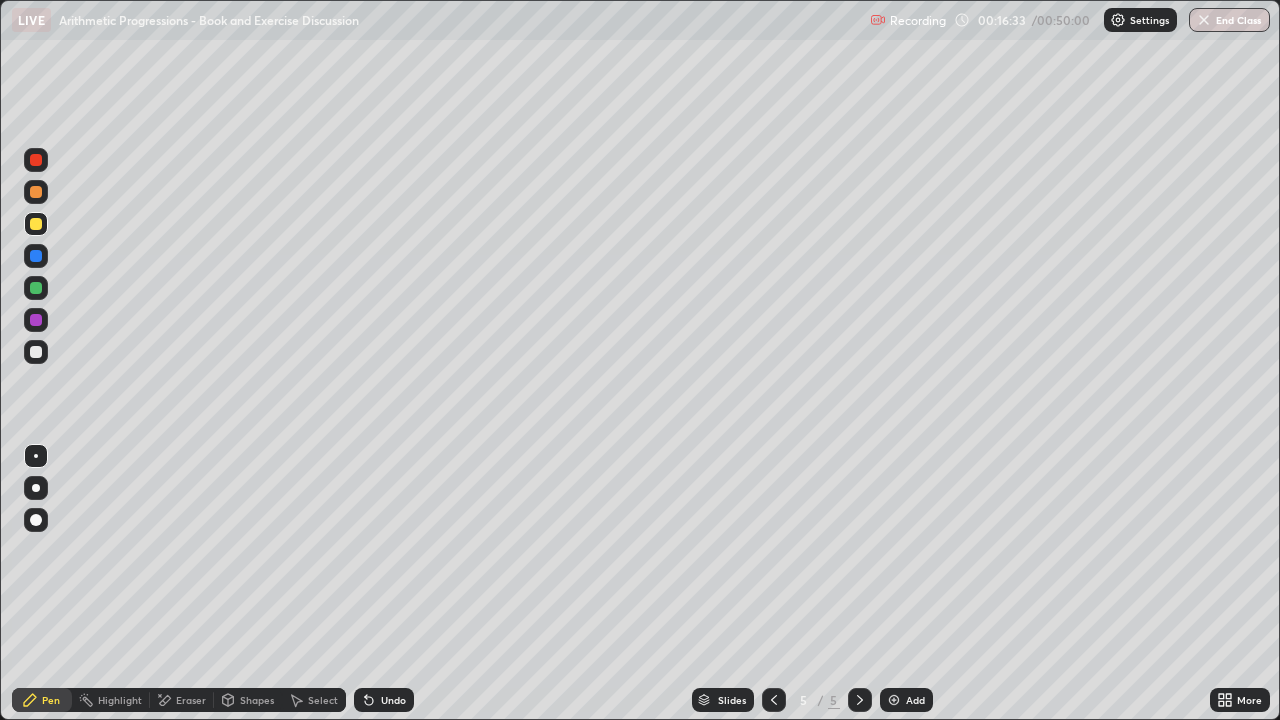 click on "Eraser" at bounding box center [191, 700] 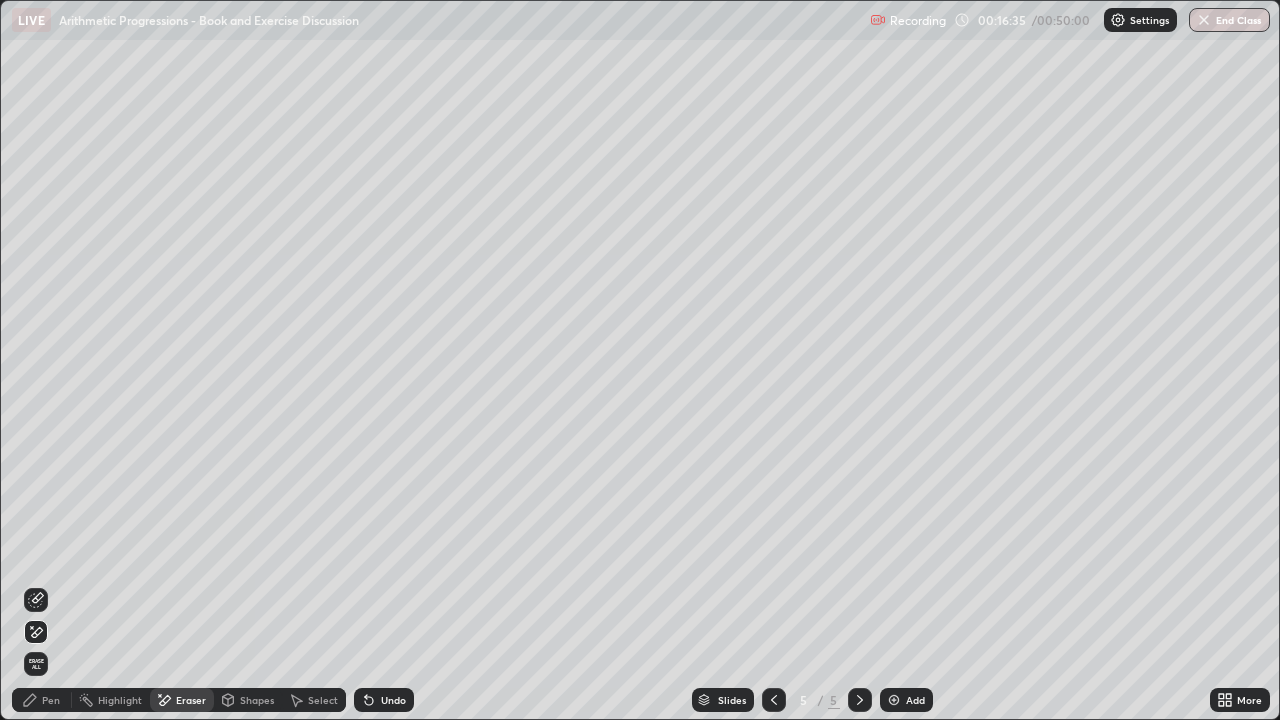 click on "Pen" at bounding box center (42, 700) 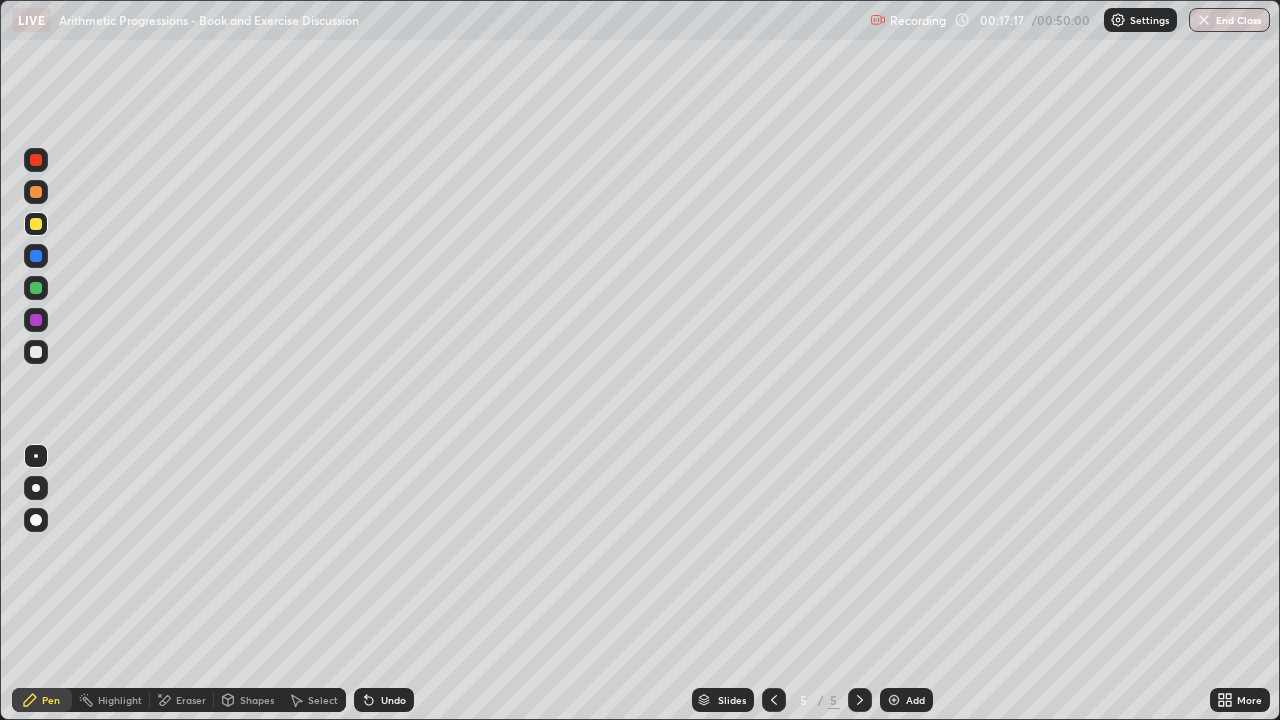 click on "Eraser" at bounding box center (182, 700) 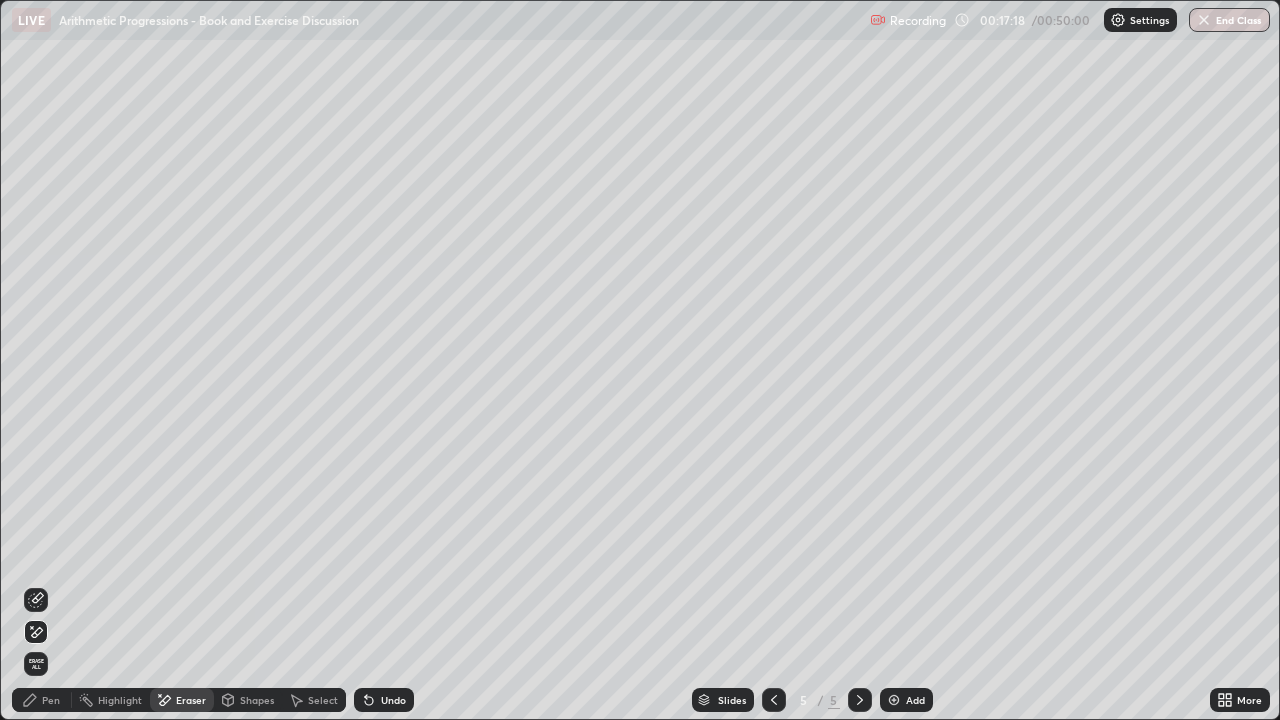 click on "Highlight" at bounding box center [120, 700] 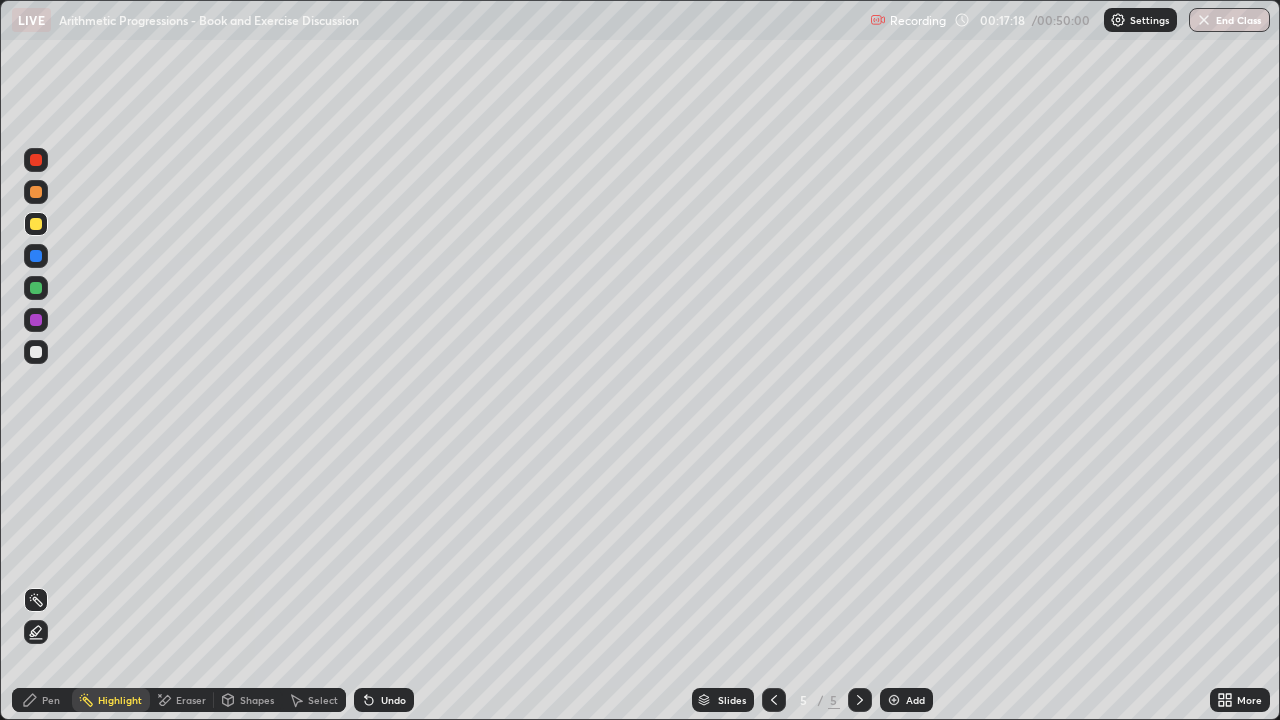 click on "Eraser" at bounding box center (191, 700) 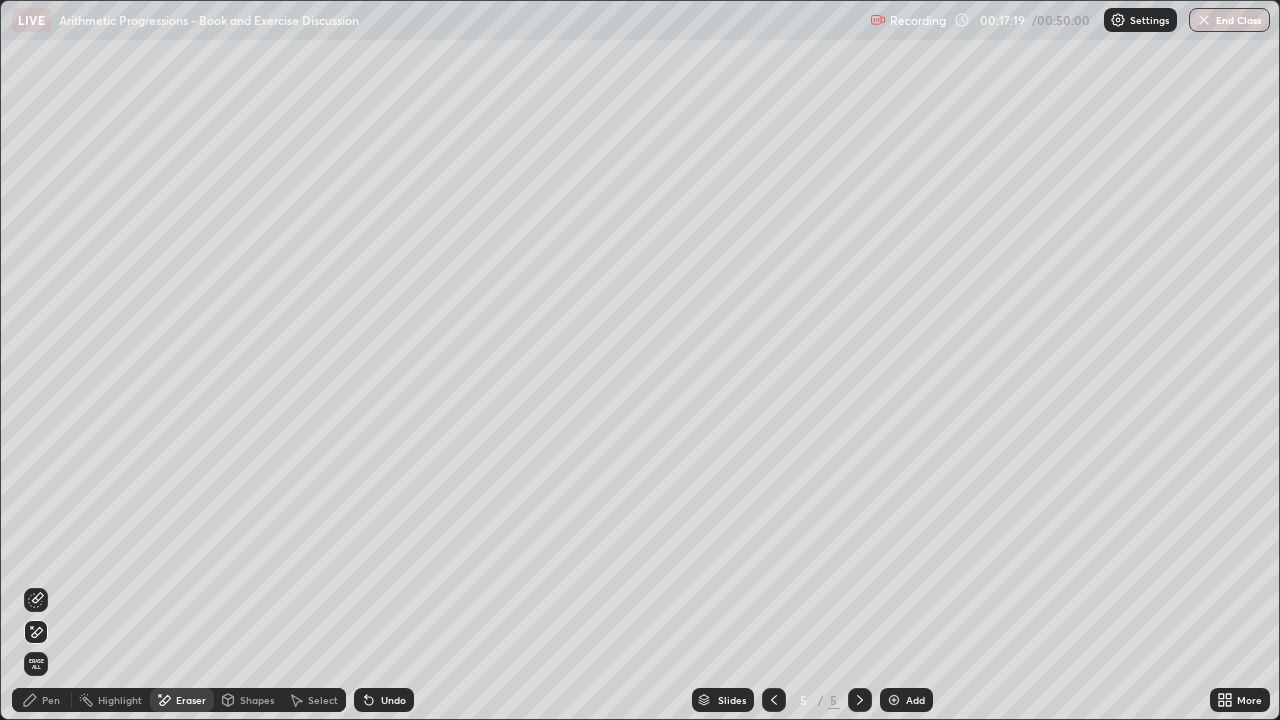 click 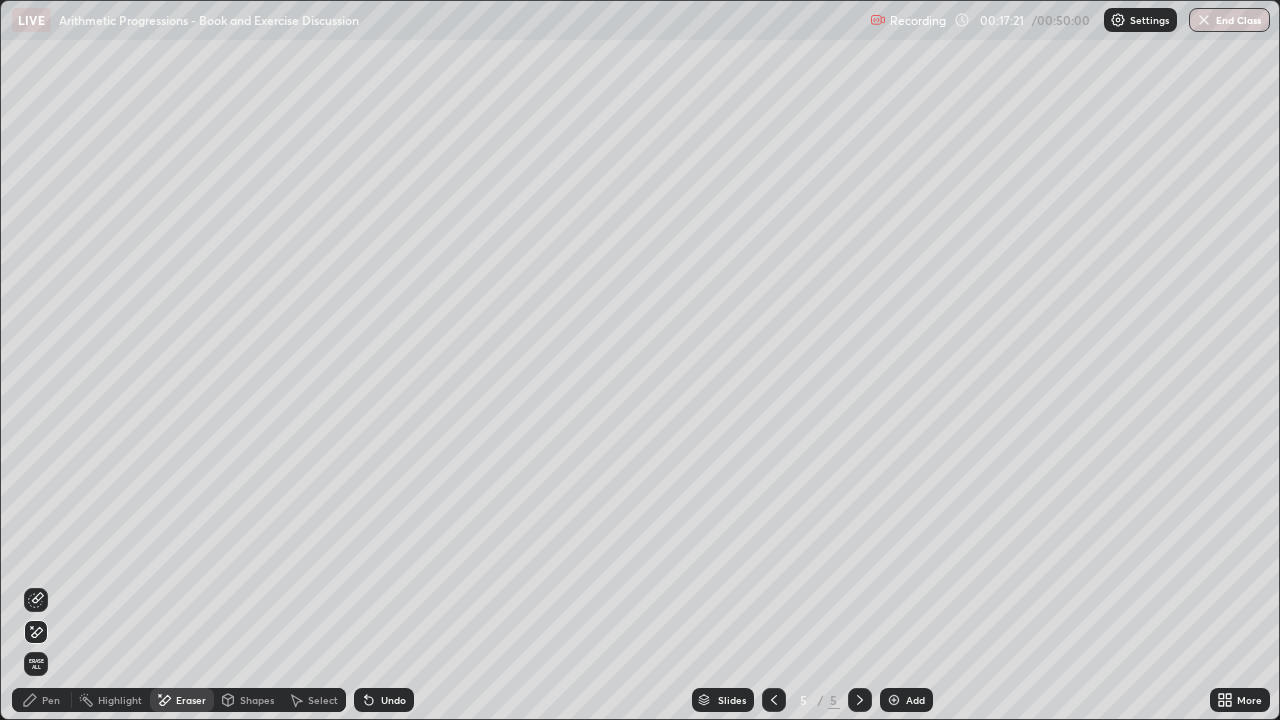 click on "Pen" at bounding box center [42, 700] 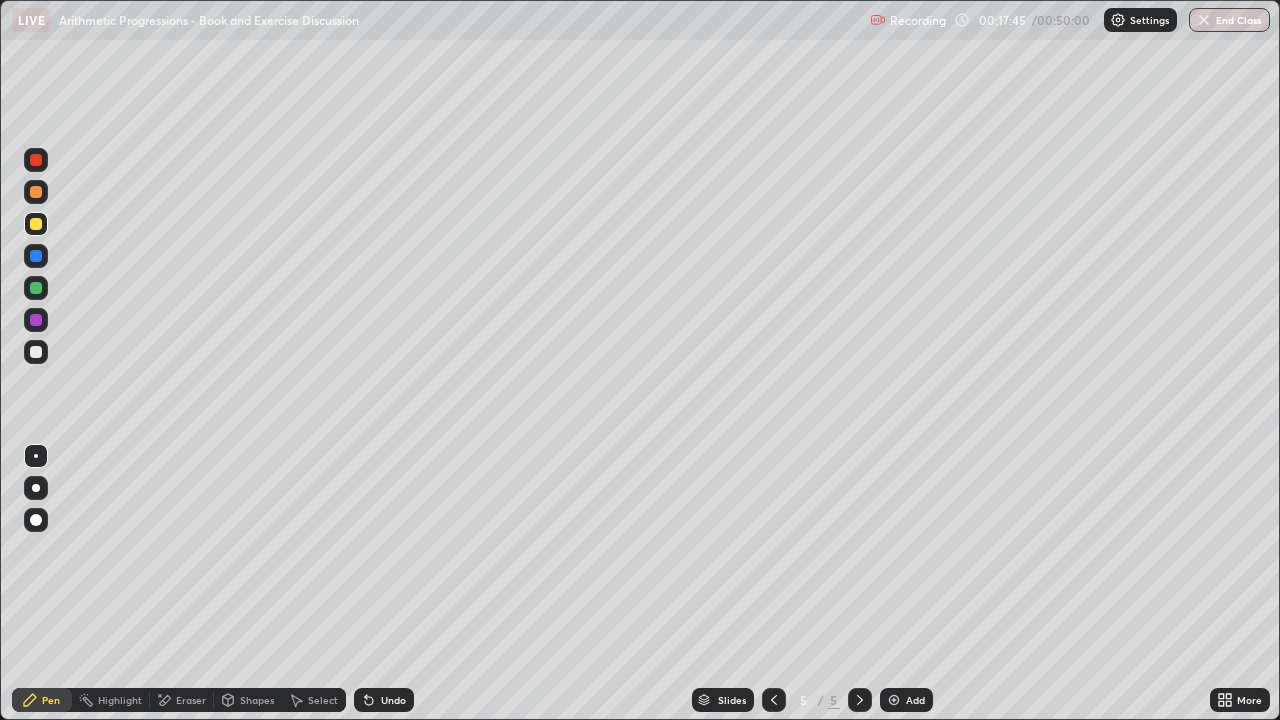 click on "Undo" at bounding box center (393, 700) 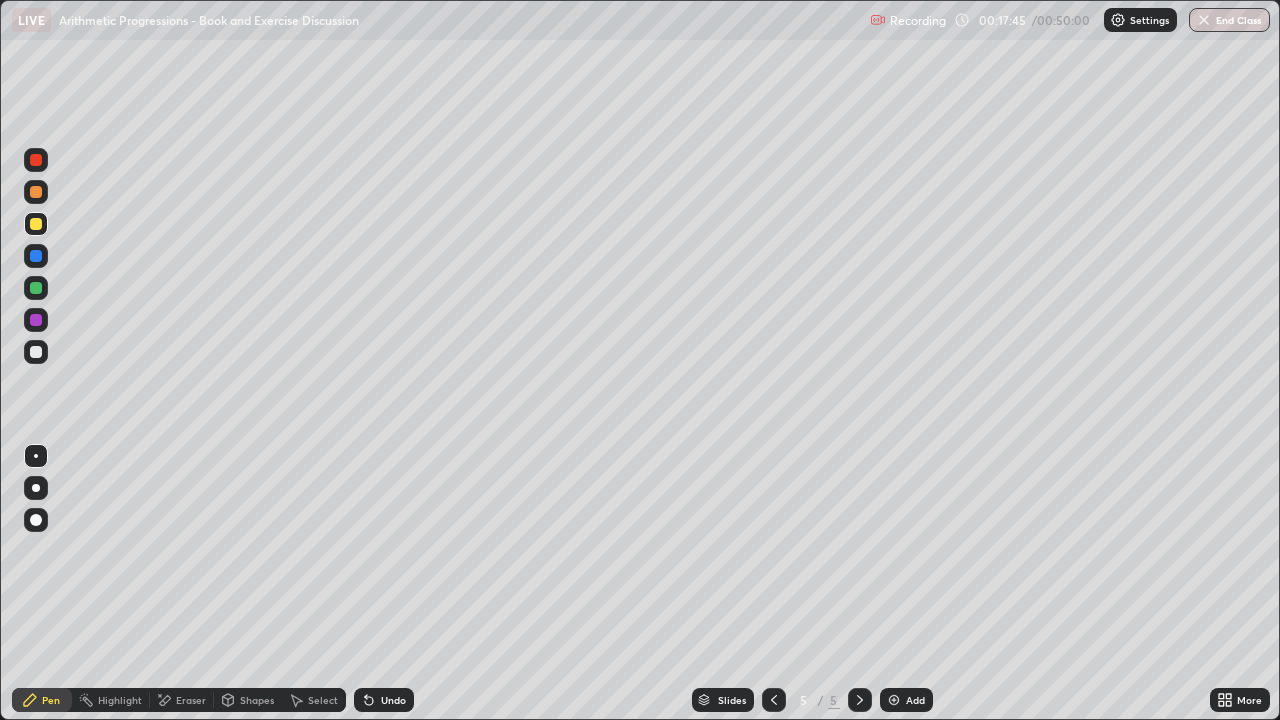 click on "Undo" at bounding box center (384, 700) 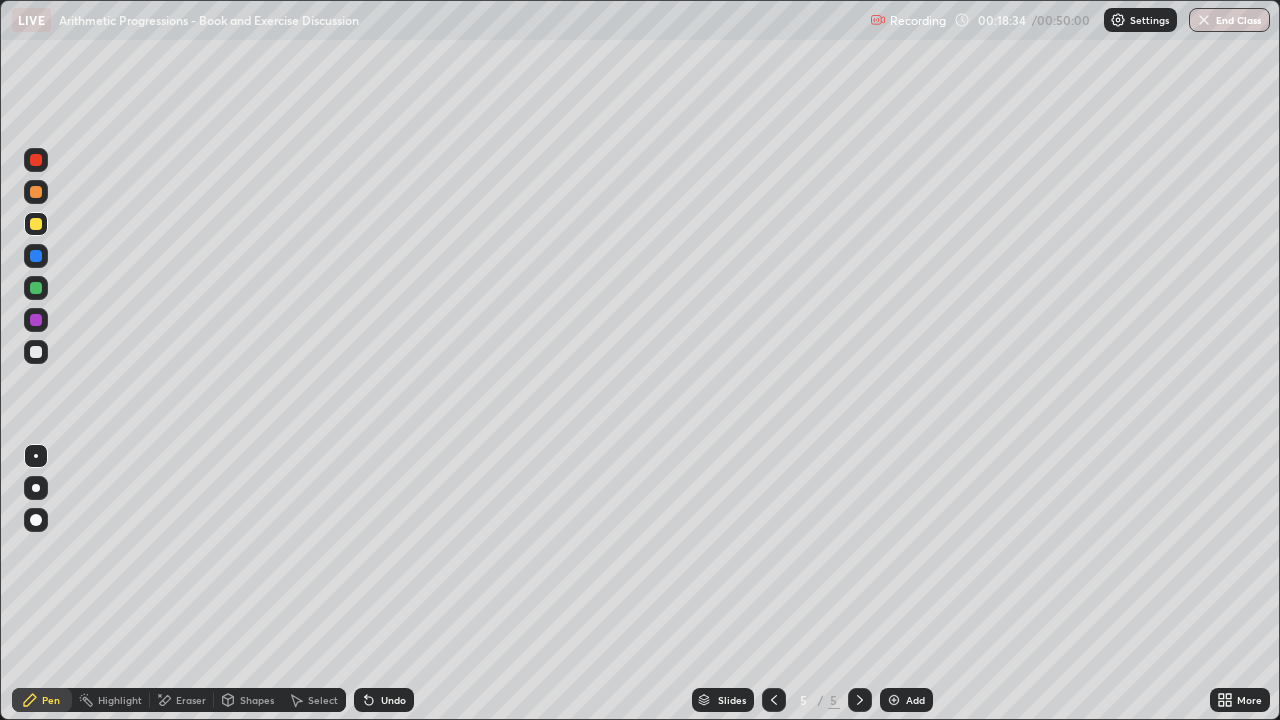 click on "Eraser" at bounding box center (191, 700) 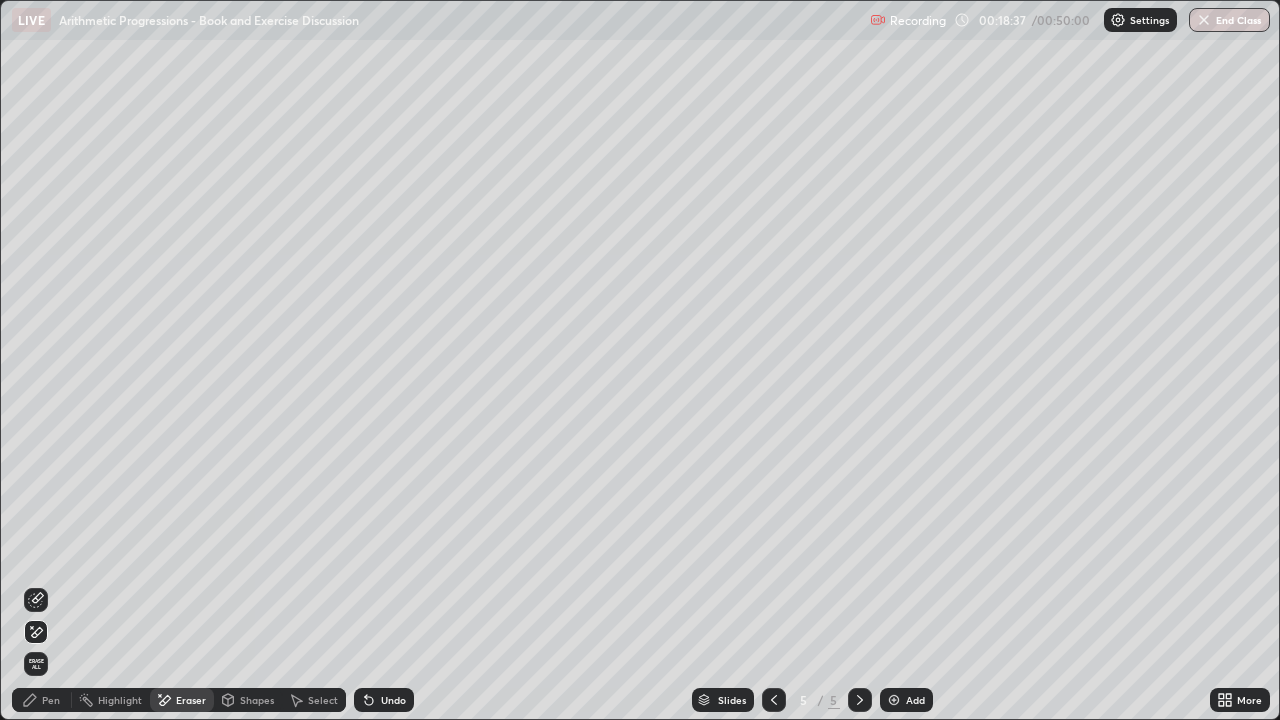 click on "Pen" at bounding box center (51, 700) 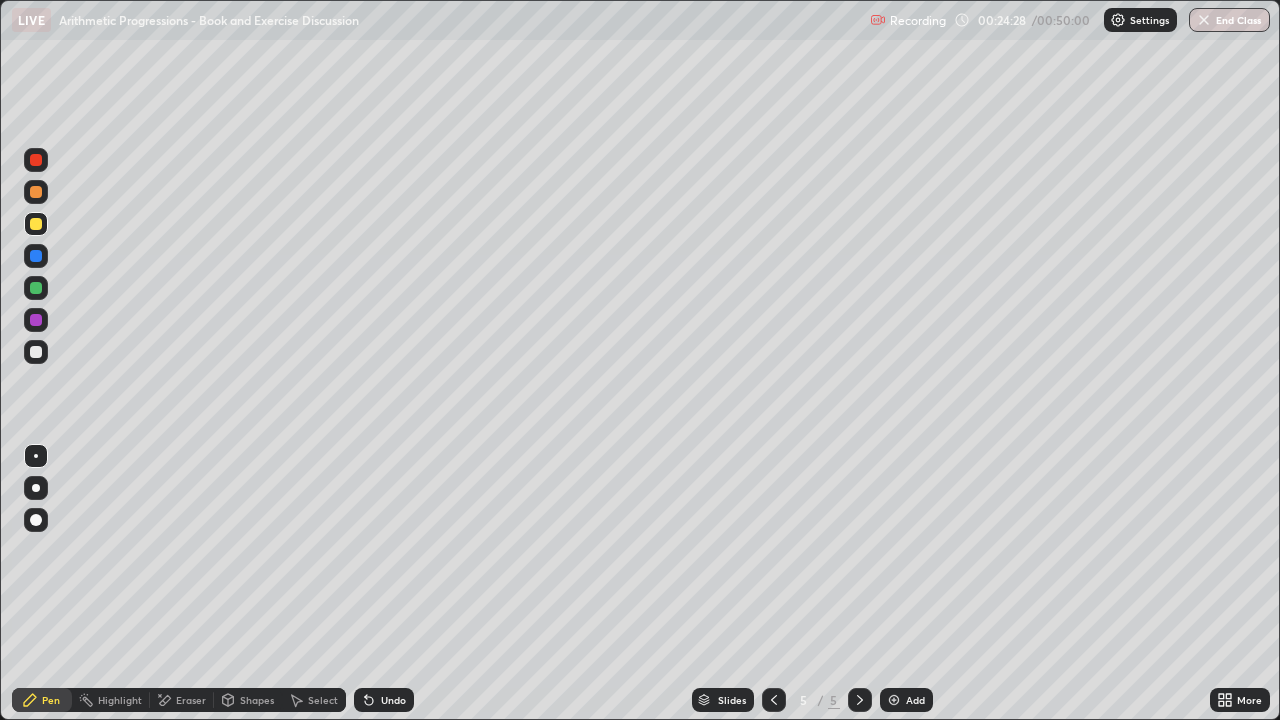 click on "Add" at bounding box center (906, 700) 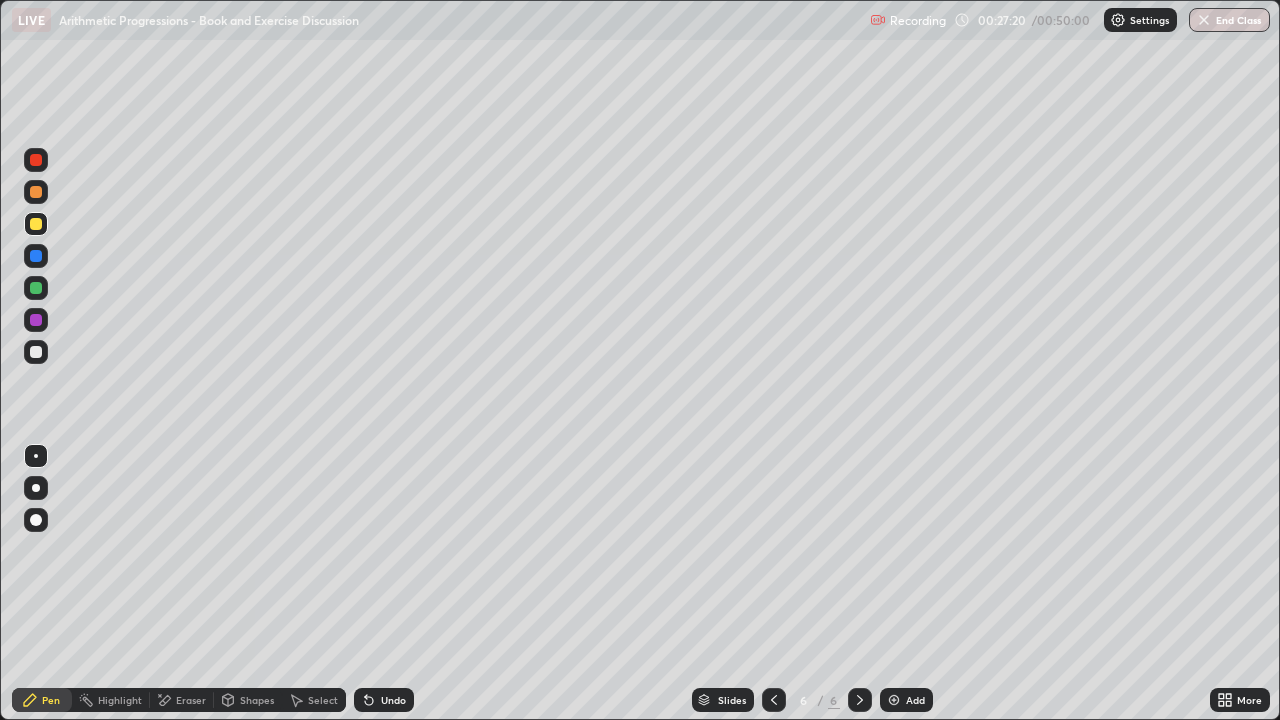 click on "Eraser" at bounding box center [191, 700] 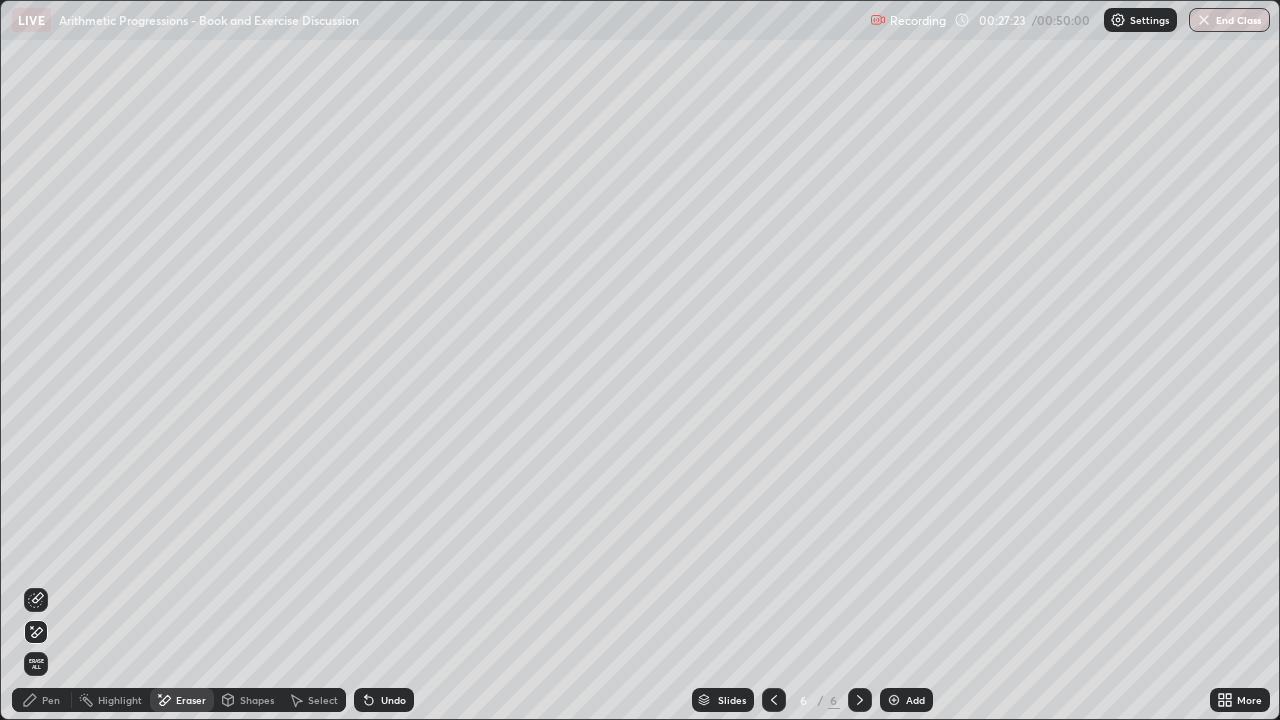 click on "Pen" at bounding box center [51, 700] 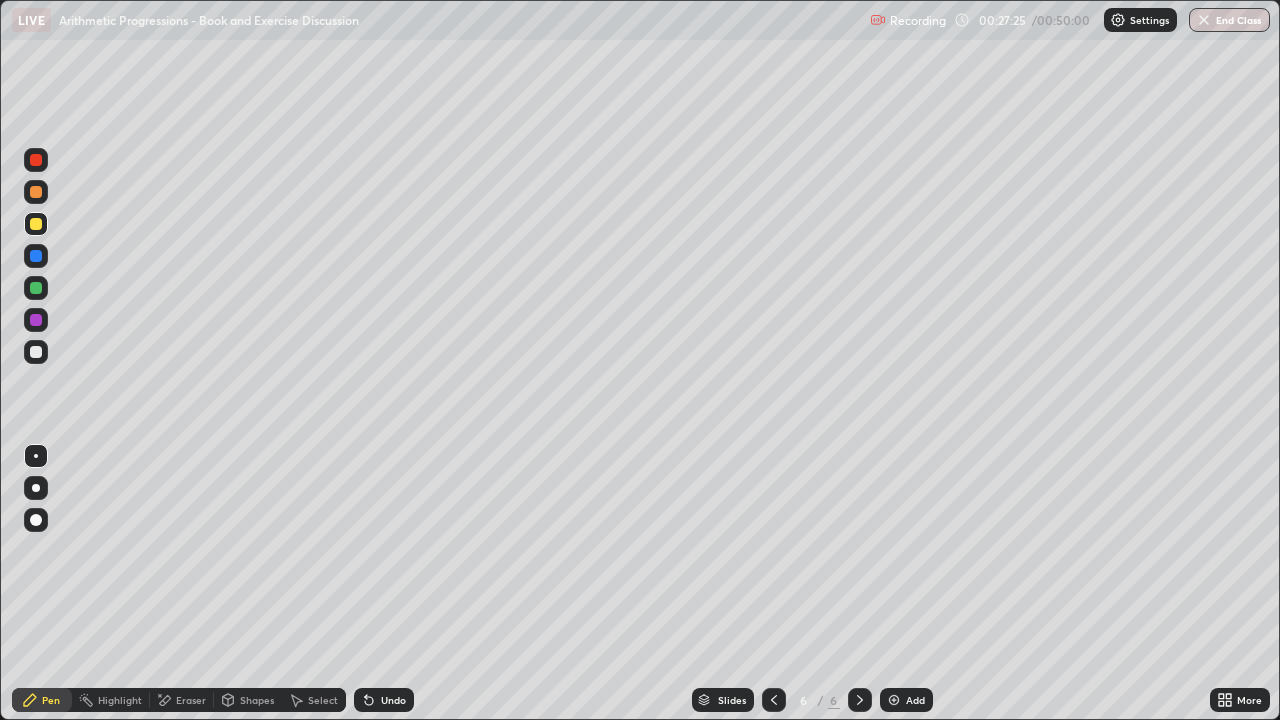click on "Eraser" at bounding box center [182, 700] 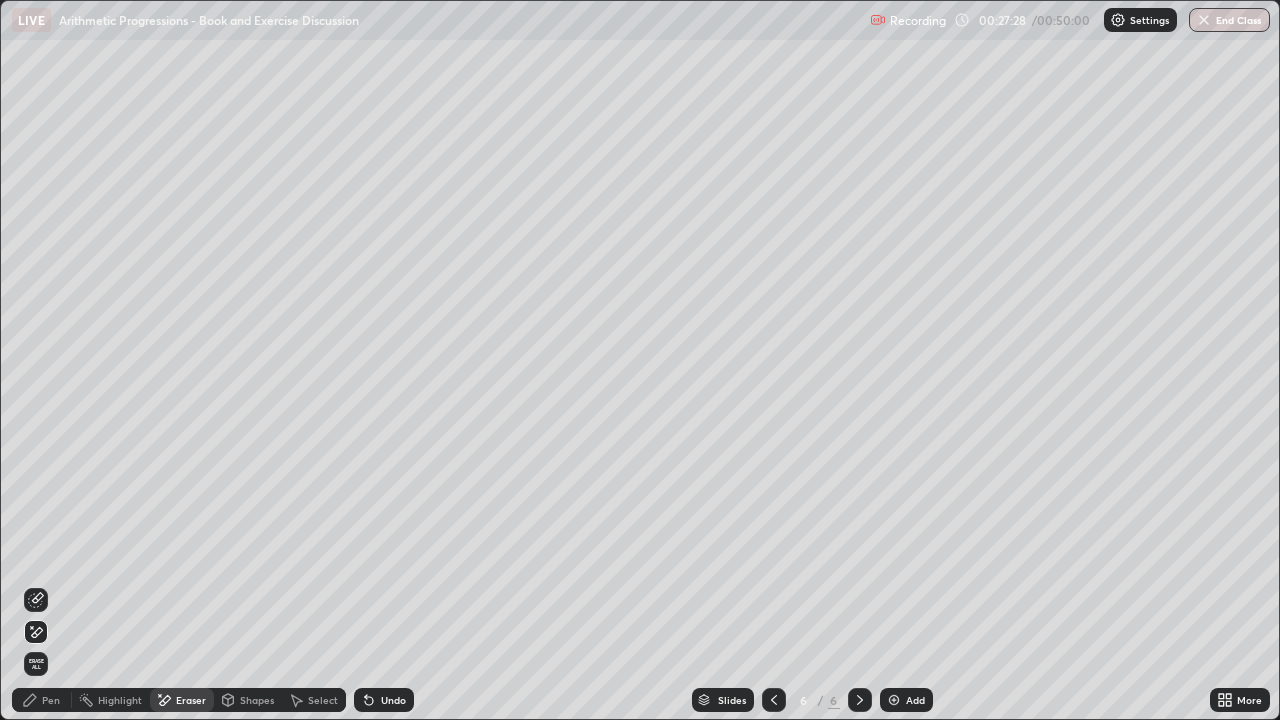 click on "Pen" at bounding box center [42, 700] 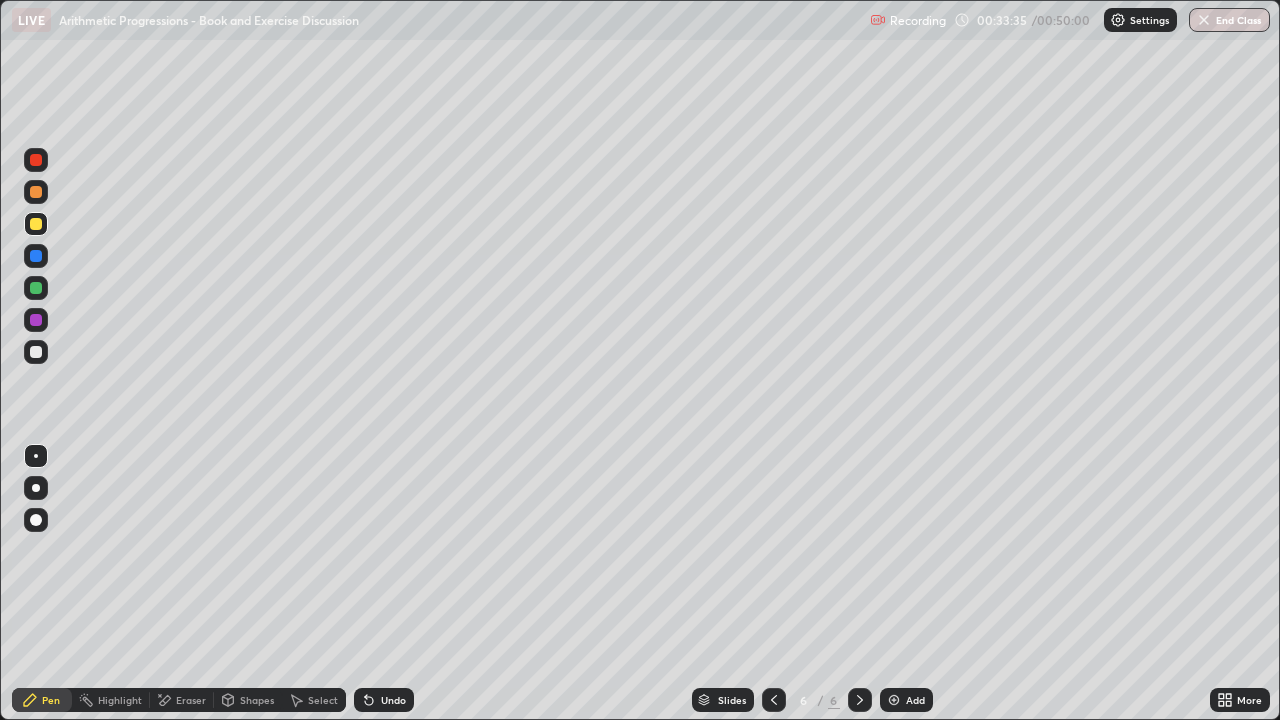 click at bounding box center [894, 700] 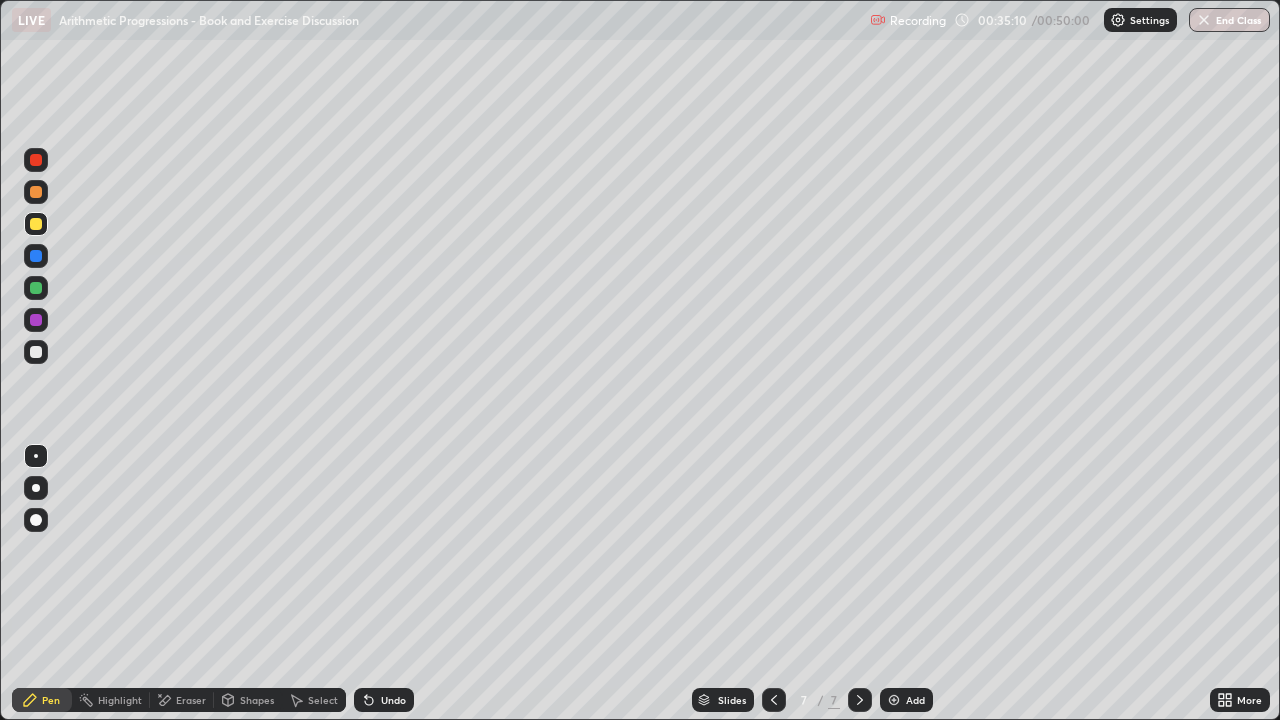 click on "Eraser" at bounding box center (182, 700) 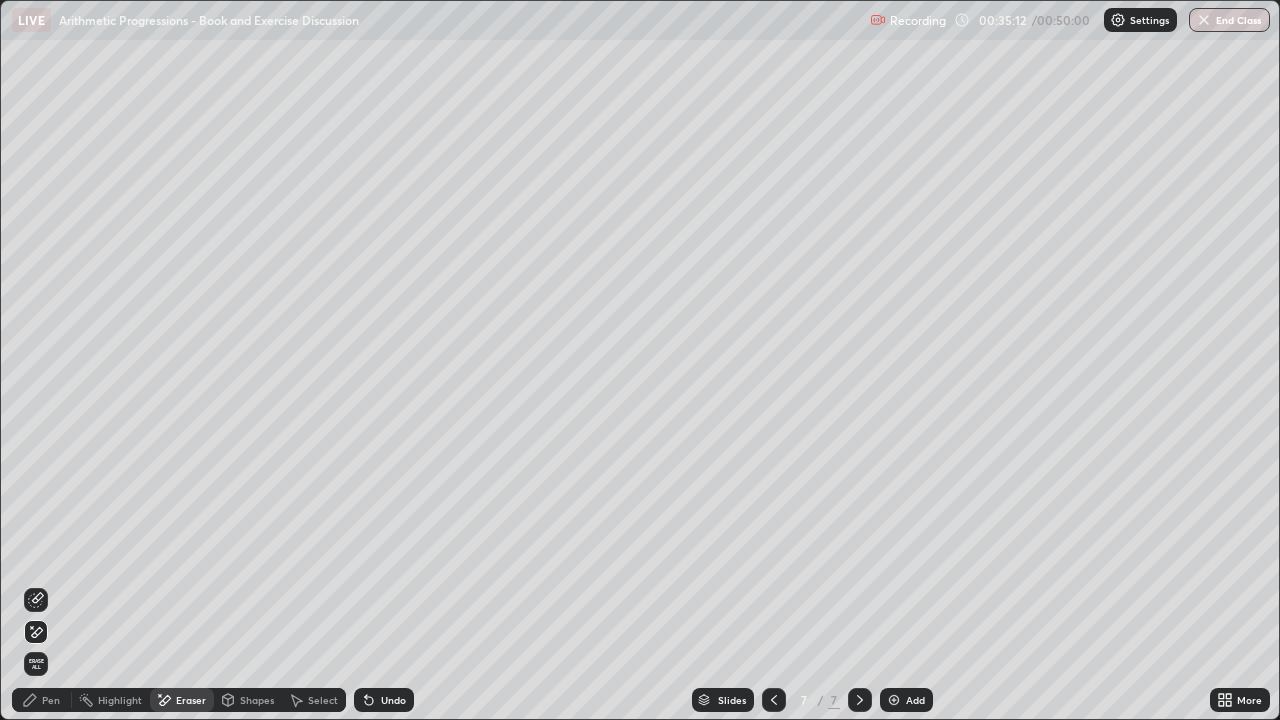 click on "Pen" at bounding box center (51, 700) 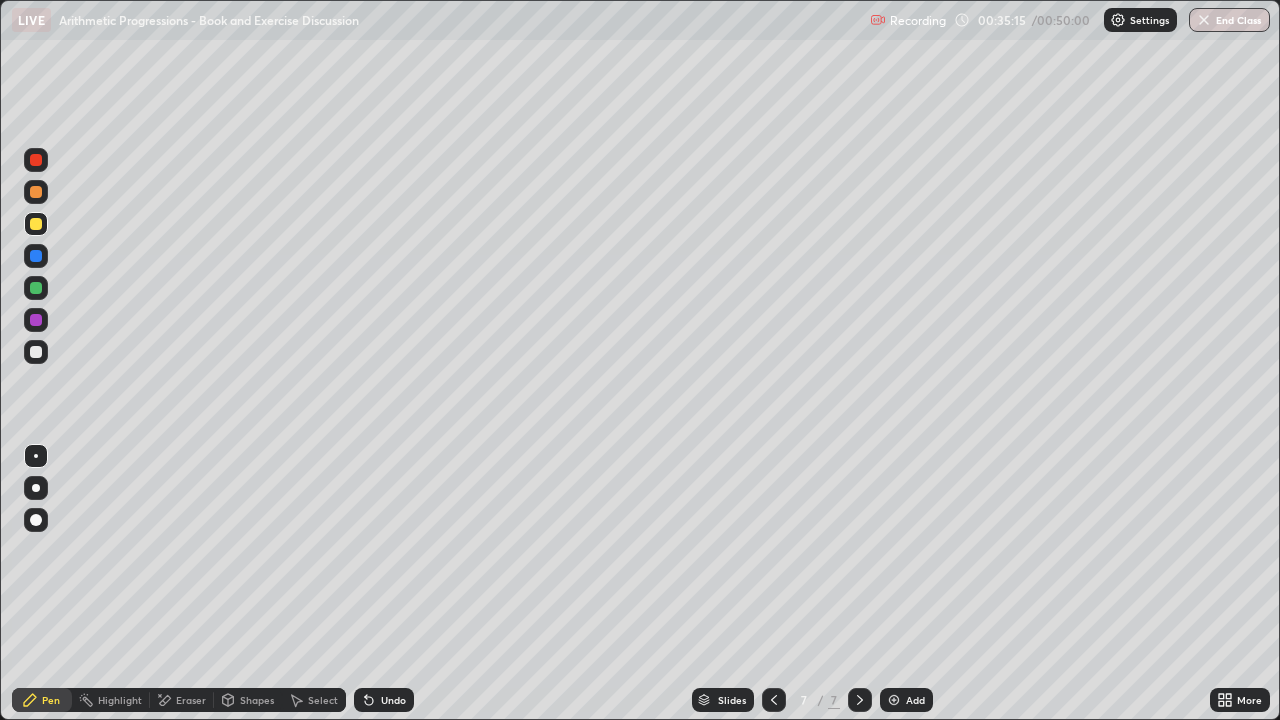 click 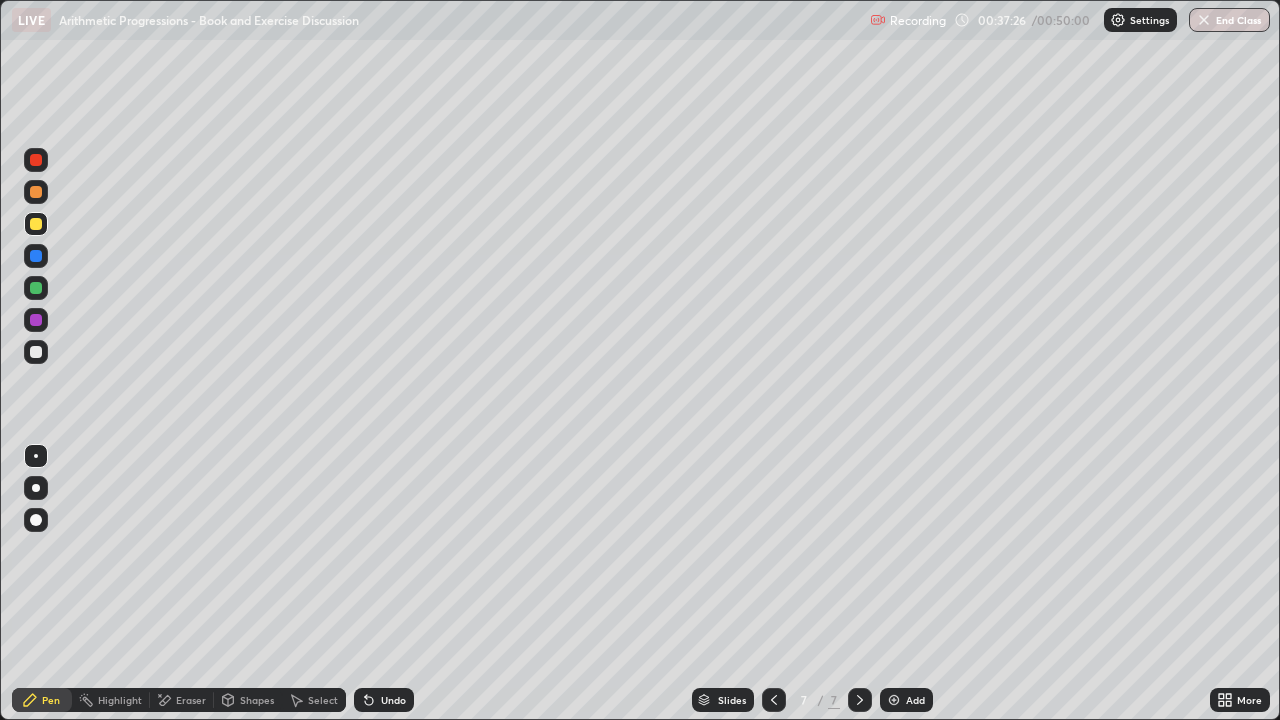 click on "Add" at bounding box center [906, 700] 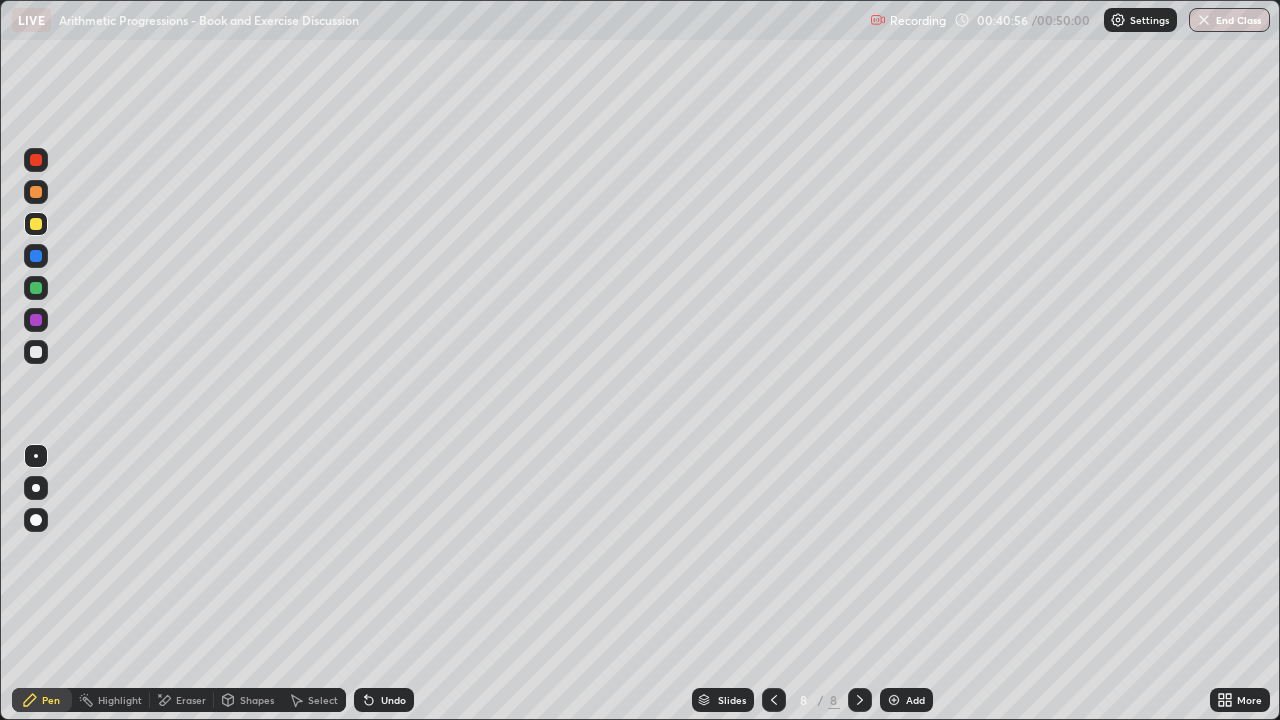click on "Eraser" at bounding box center (182, 700) 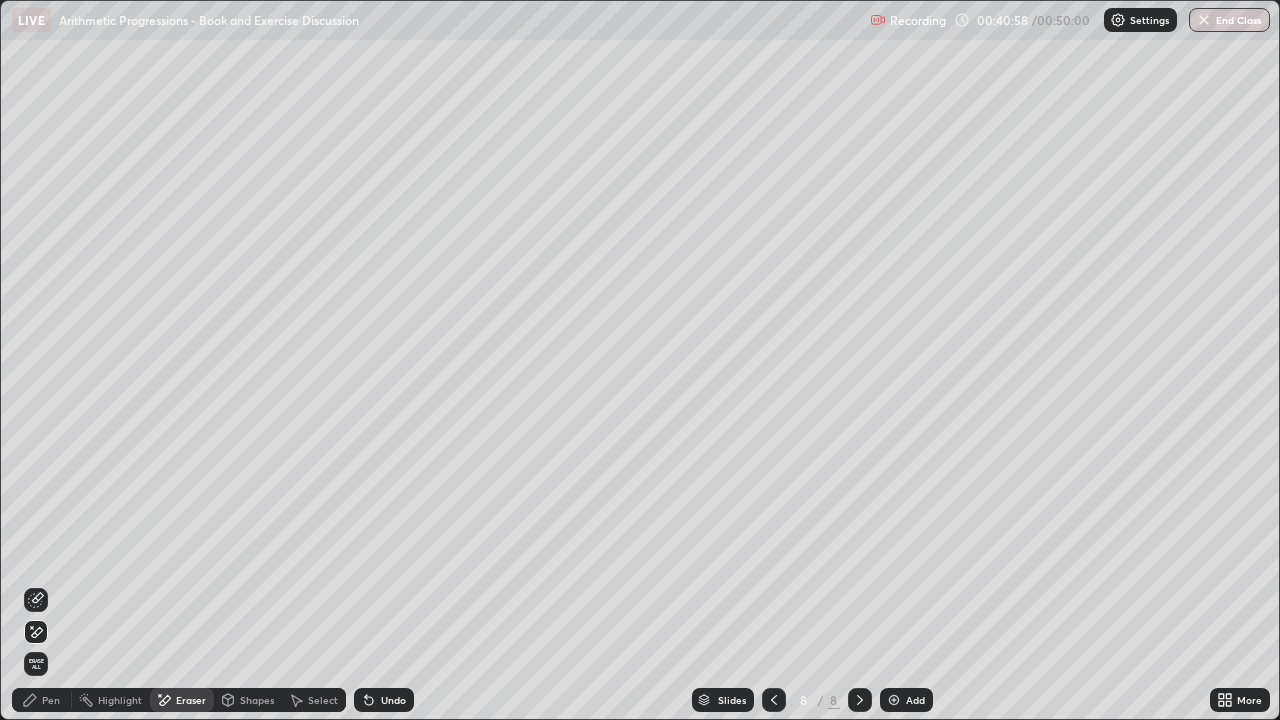 click on "Pen" at bounding box center (42, 700) 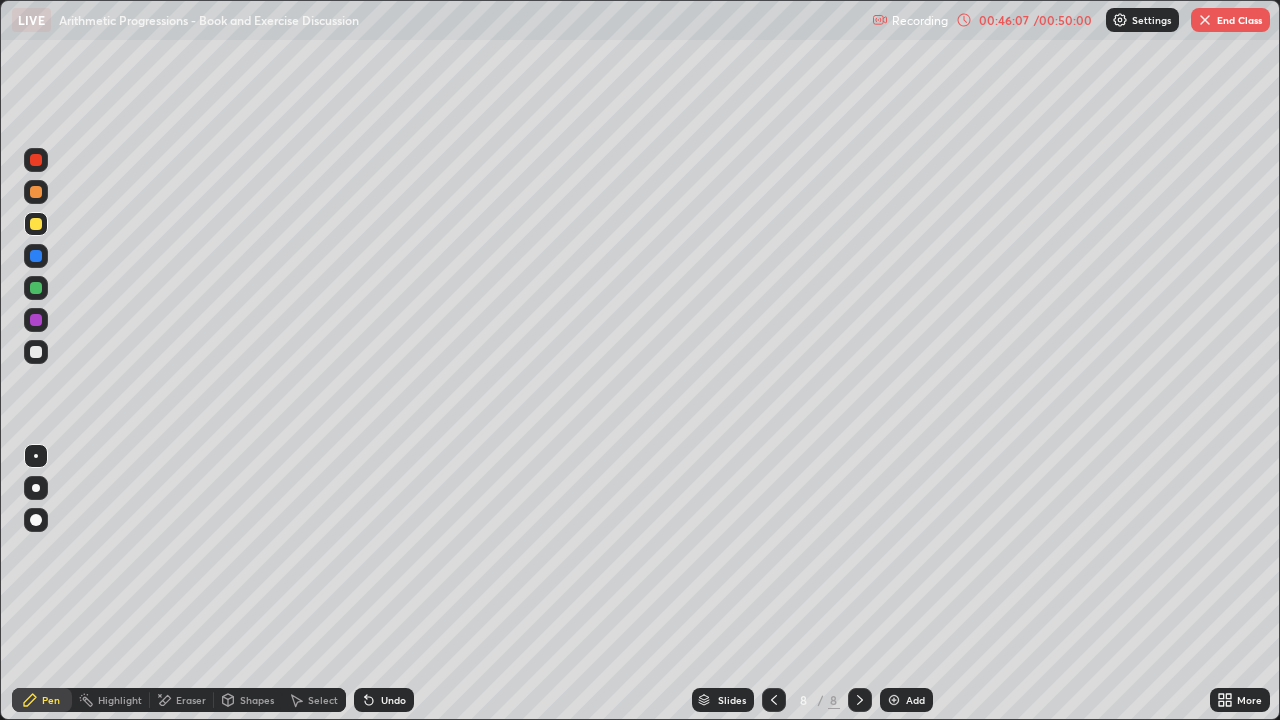 click on "/  00:50:00" at bounding box center (1063, 20) 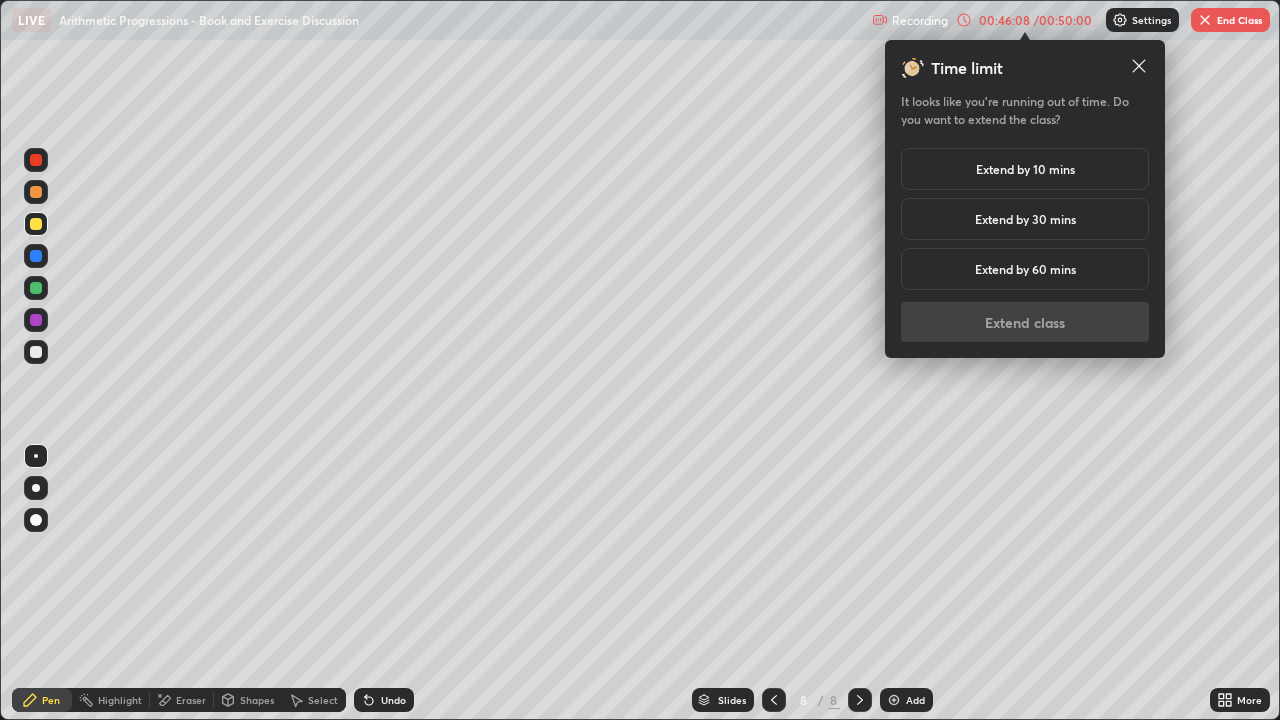 click on "Extend by 10 mins" at bounding box center [1025, 169] 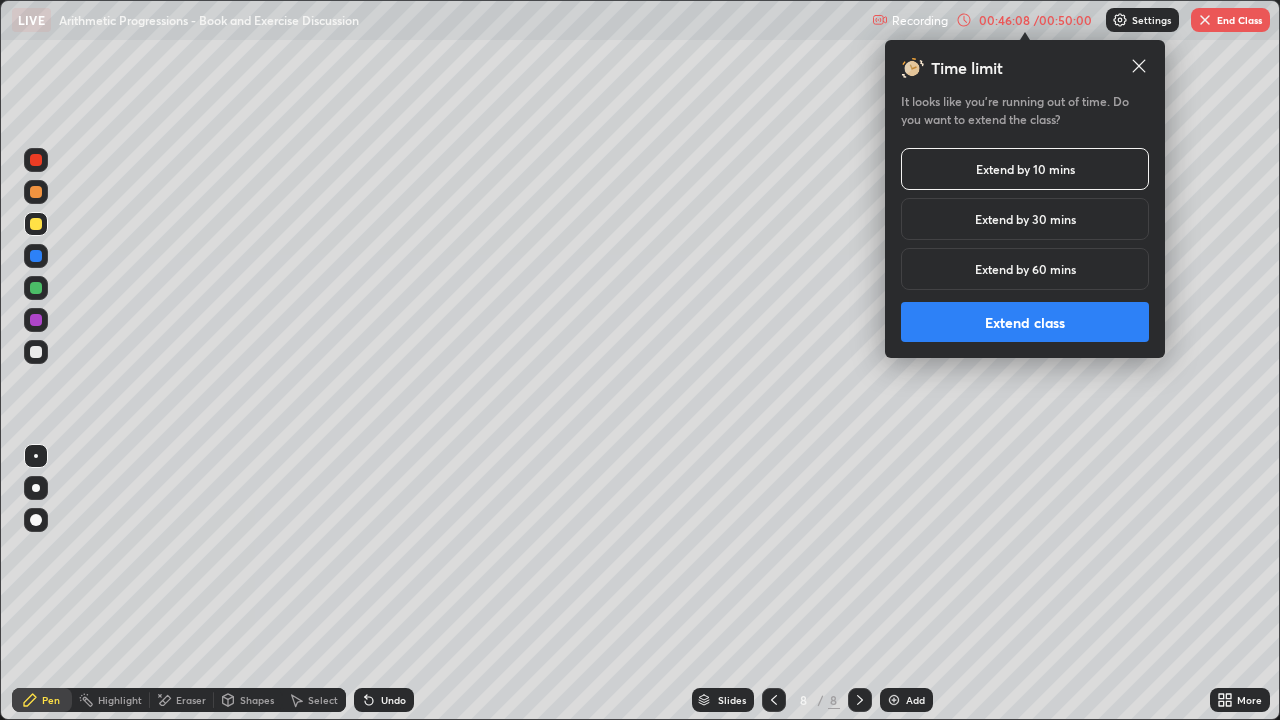 click on "Extend class" at bounding box center [1025, 322] 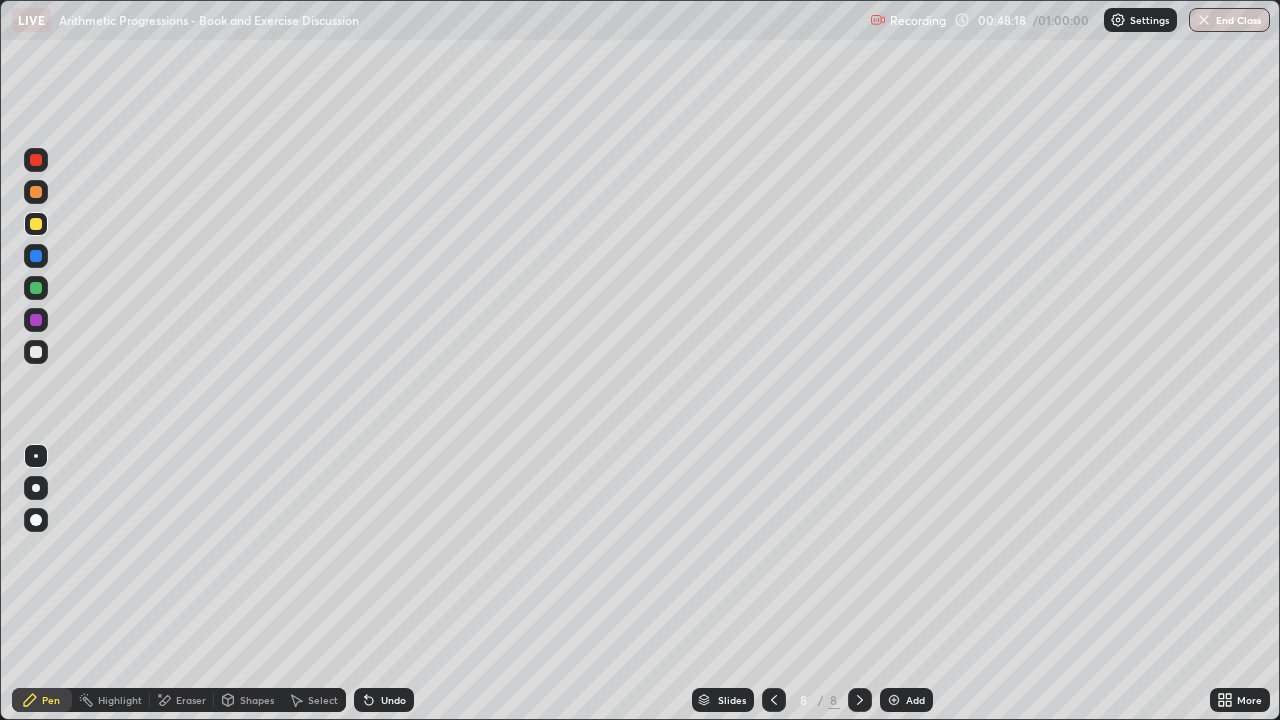 click on "Add" at bounding box center (906, 700) 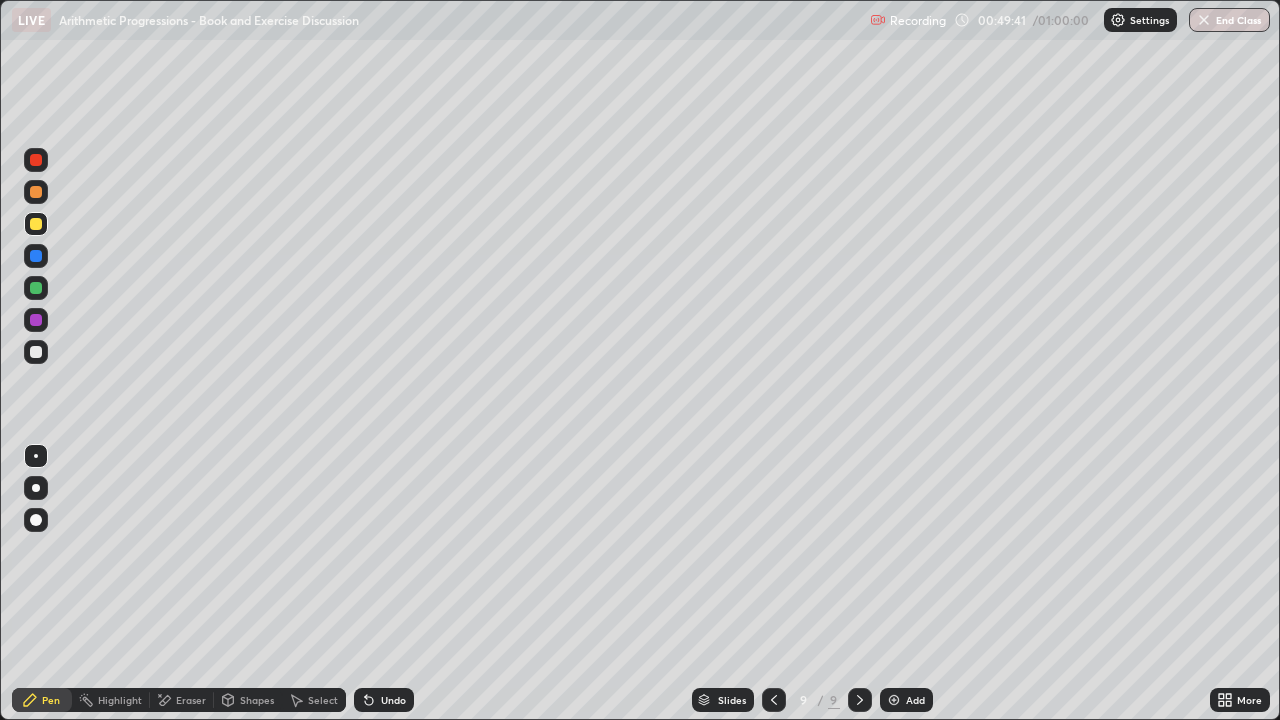 click on "Undo" at bounding box center (384, 700) 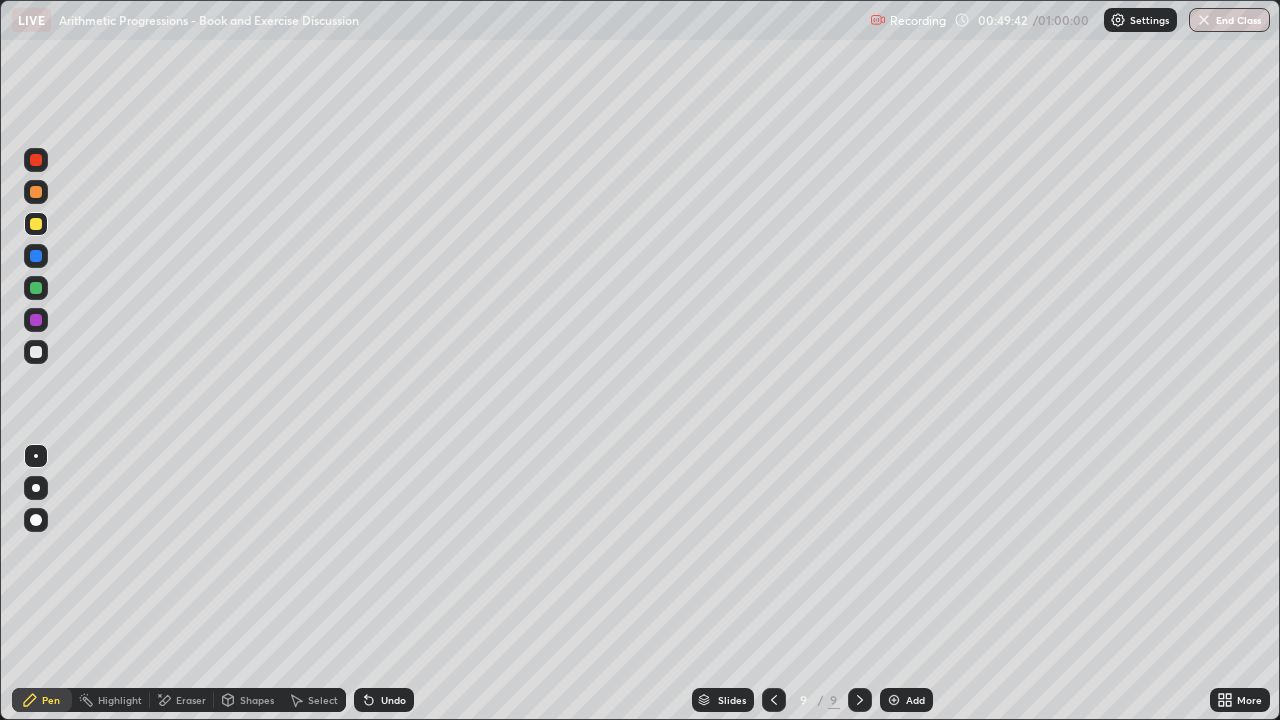 click on "Undo" at bounding box center (384, 700) 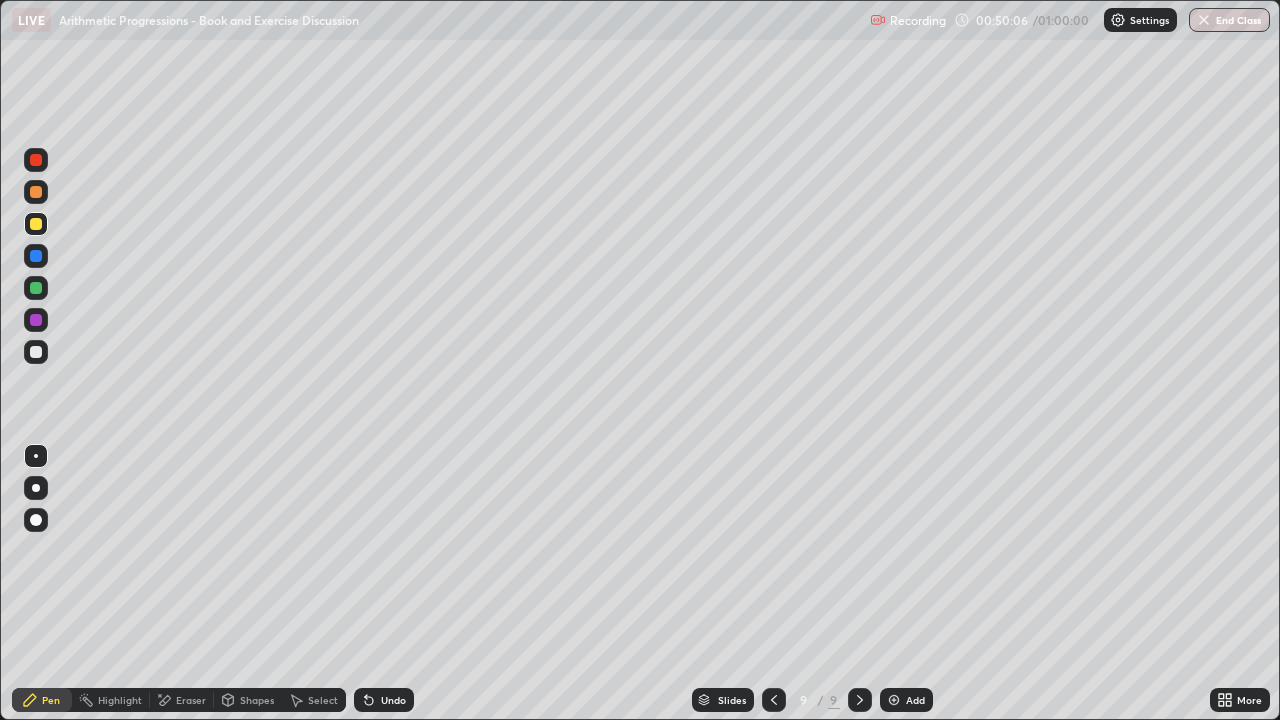 click on "Undo" at bounding box center (393, 700) 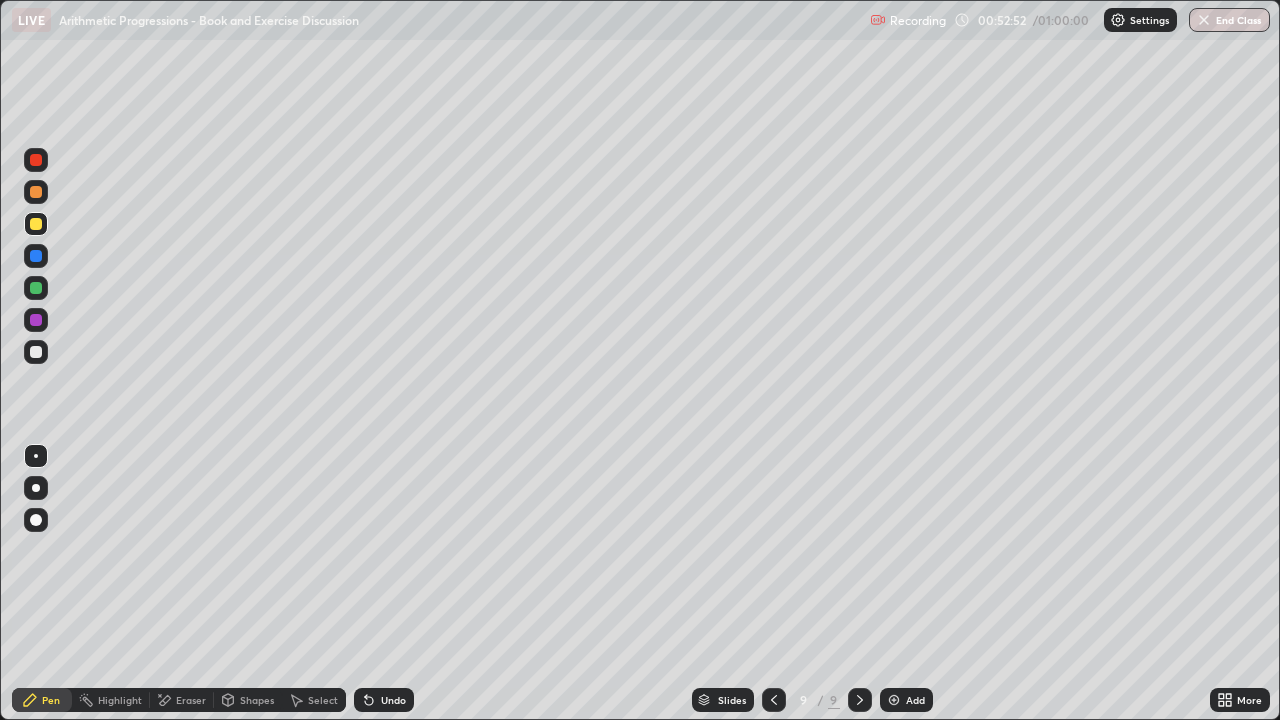 click on "End Class" at bounding box center [1229, 20] 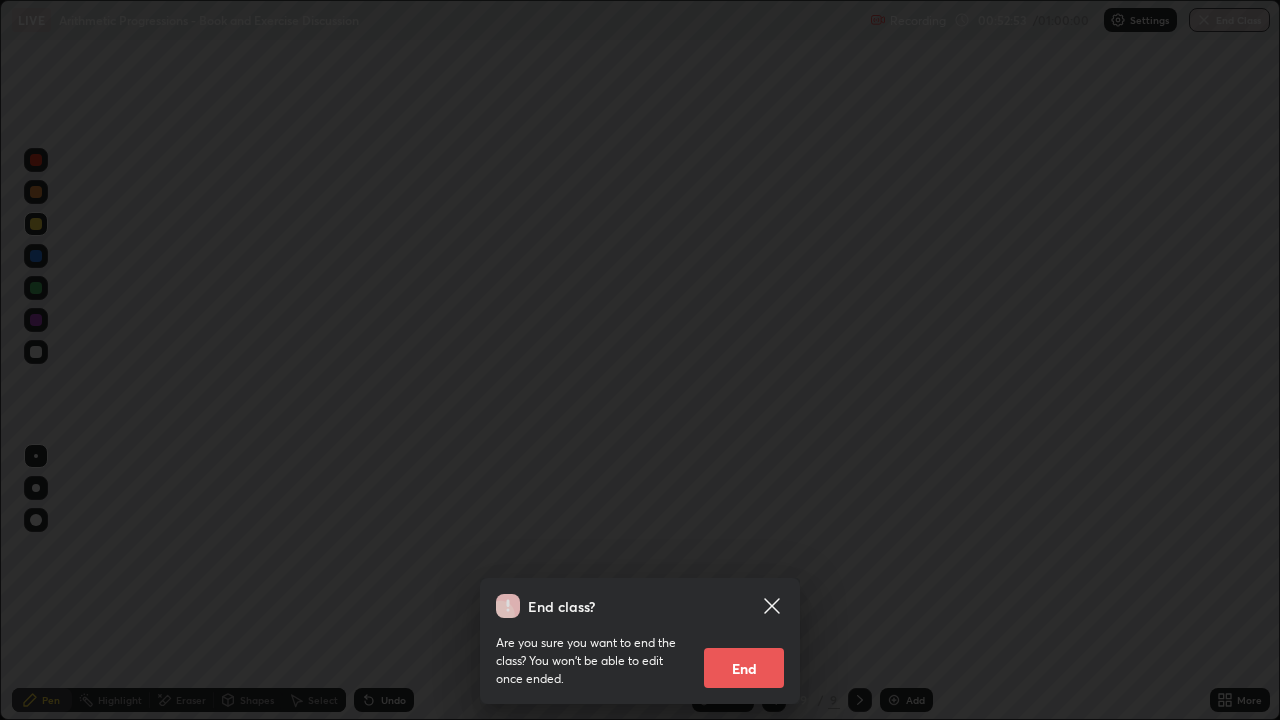 click on "End" at bounding box center (744, 668) 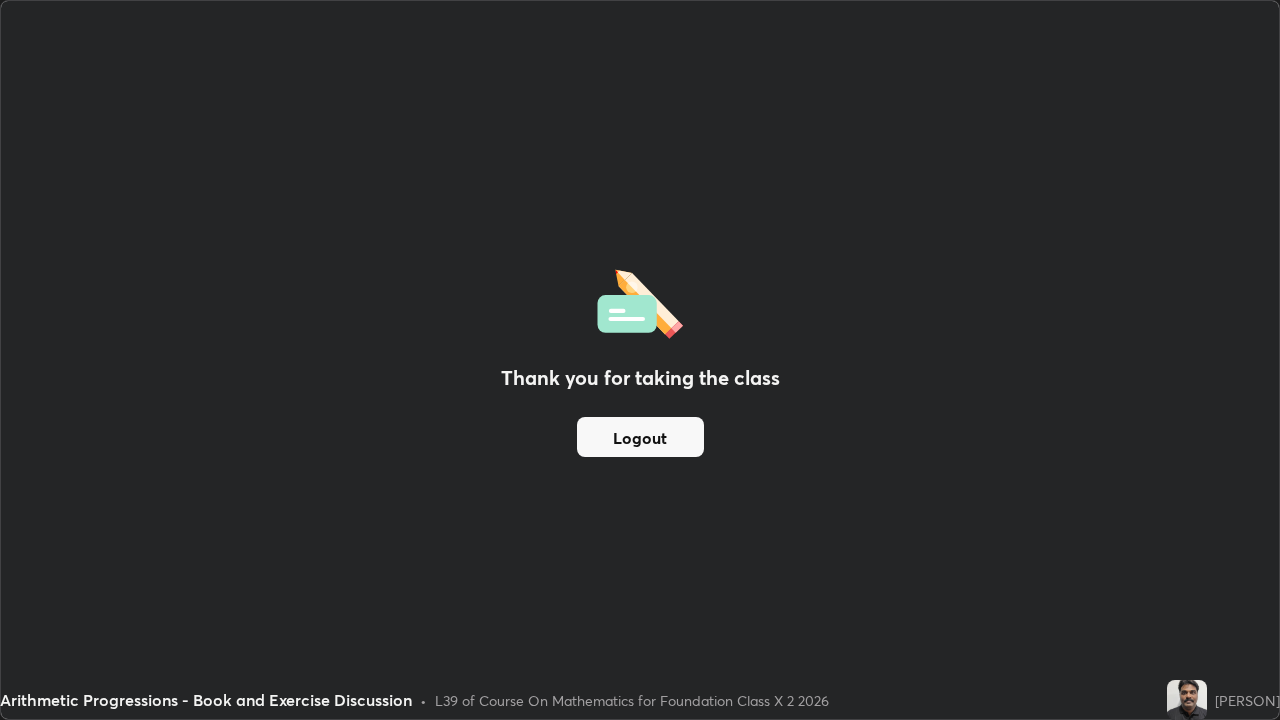 click on "Logout" at bounding box center (640, 437) 